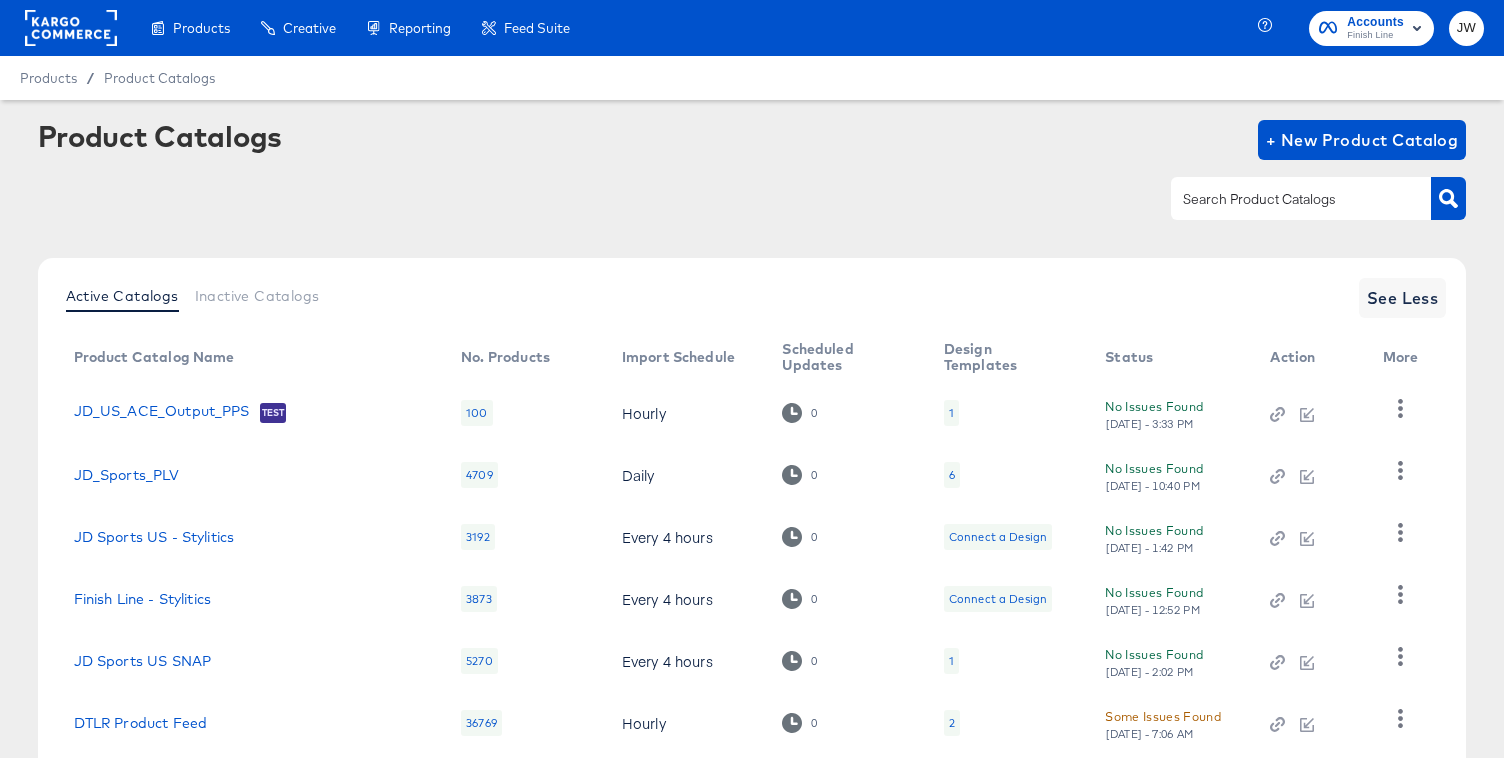 scroll, scrollTop: 0, scrollLeft: 0, axis: both 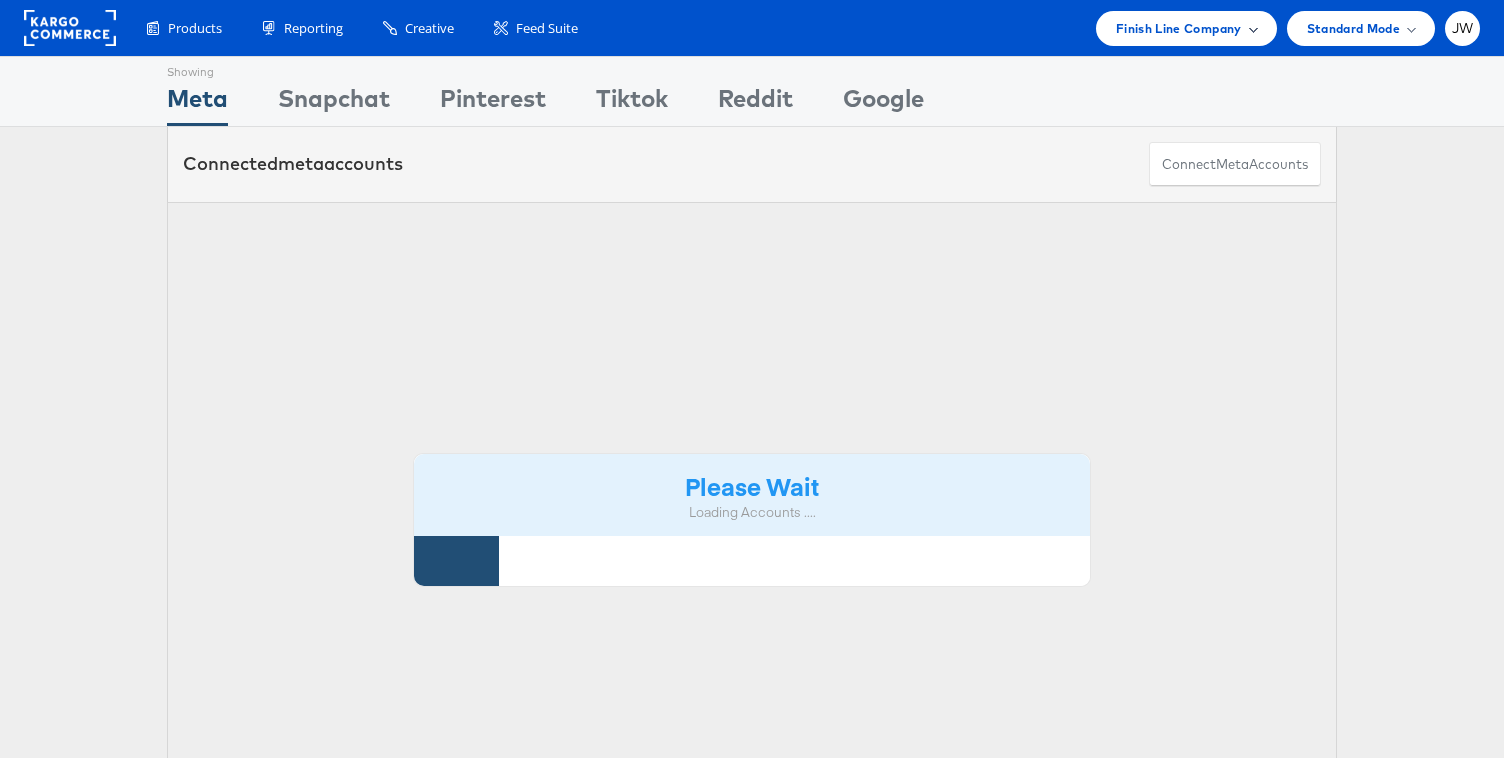 click on "Finish Line Company" at bounding box center (1179, 28) 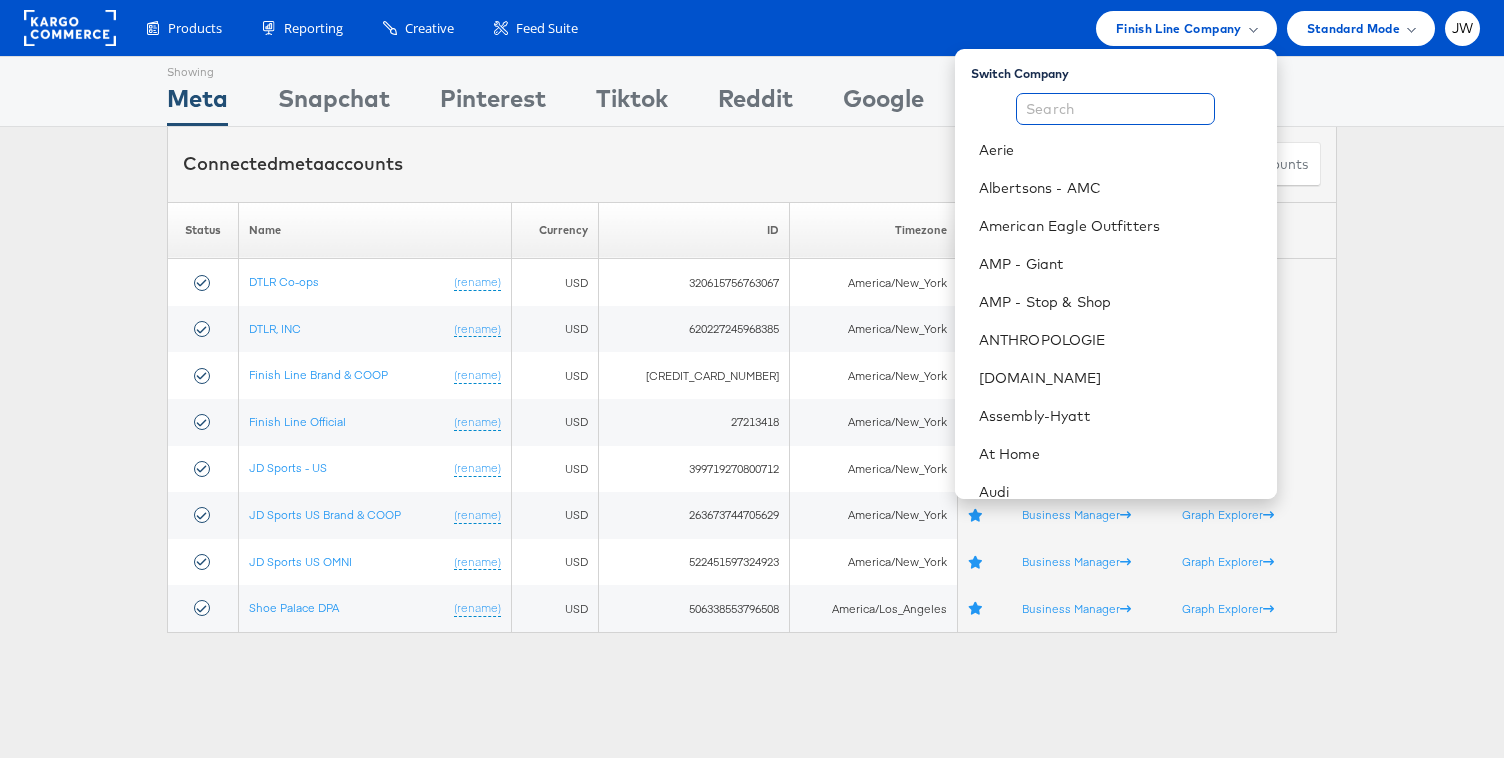 click at bounding box center [1115, 109] 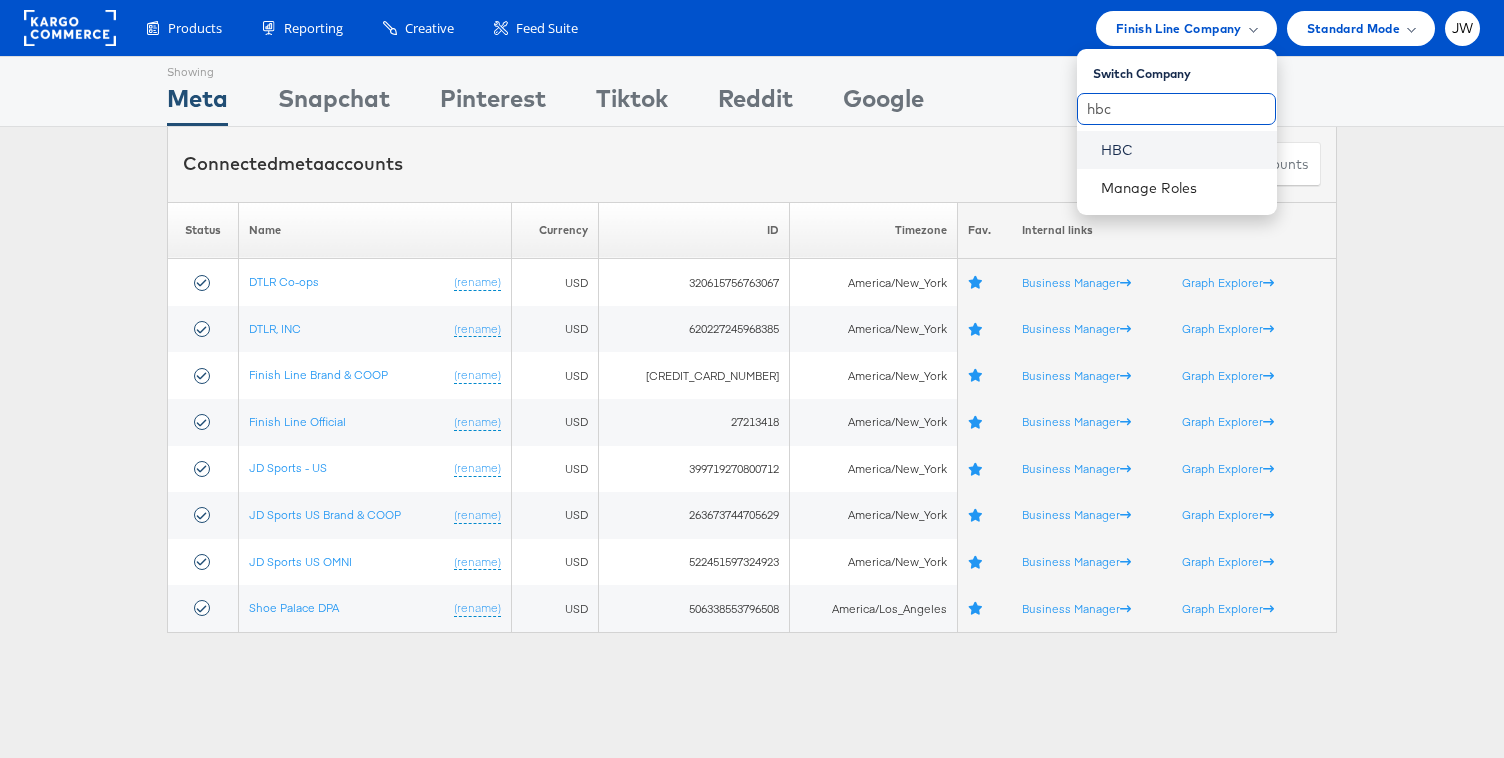 type on "hbc" 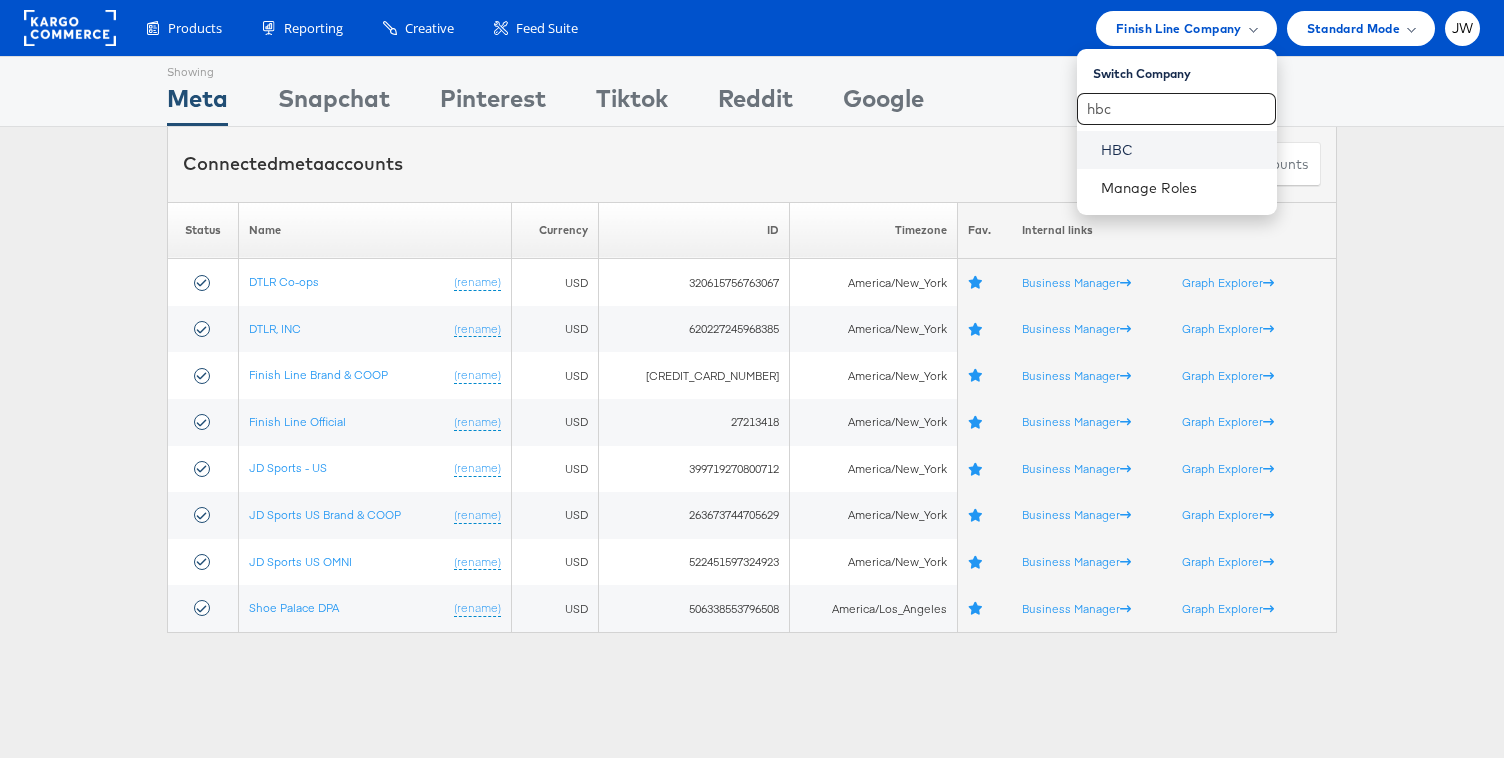 click on "HBC" at bounding box center (1181, 150) 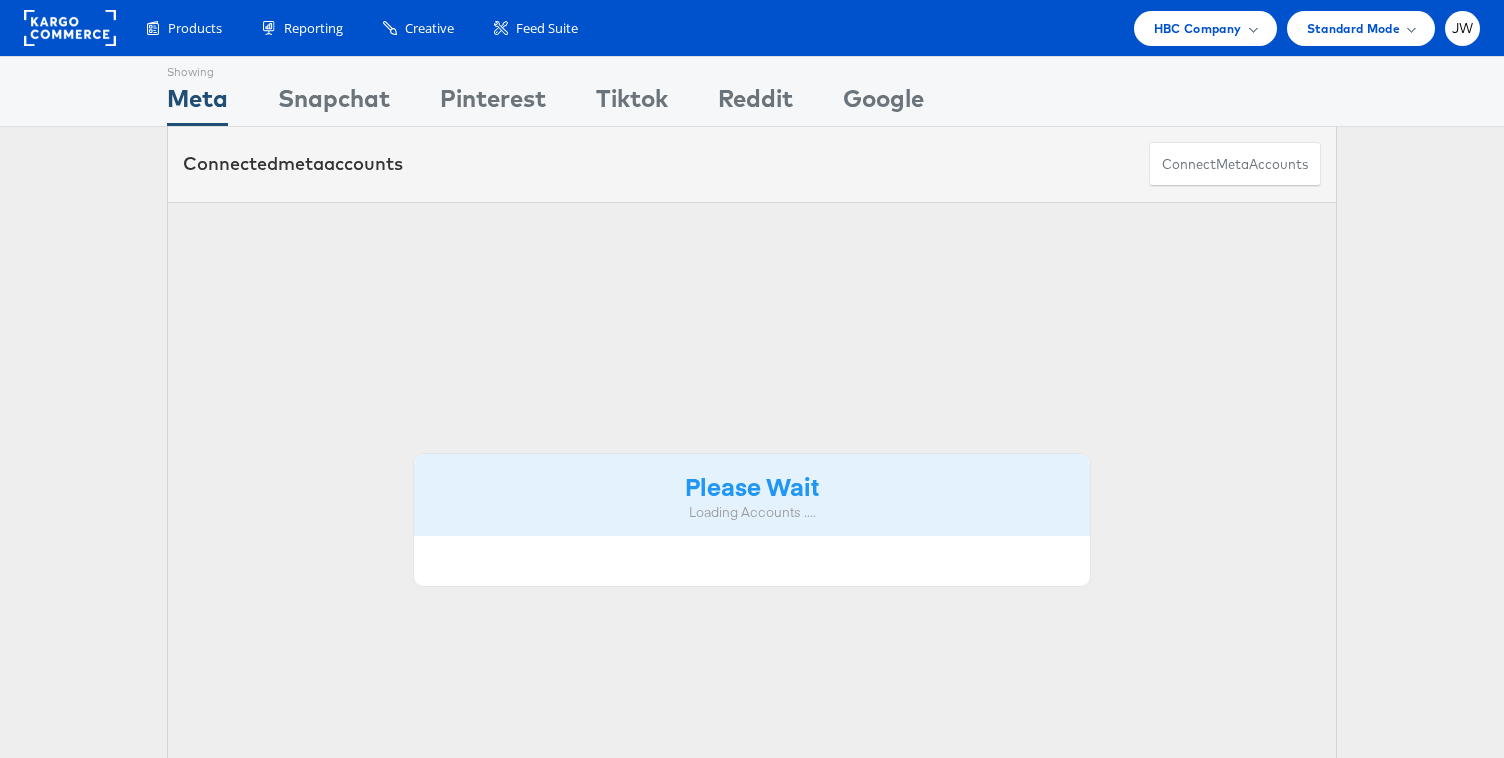 scroll, scrollTop: 0, scrollLeft: 0, axis: both 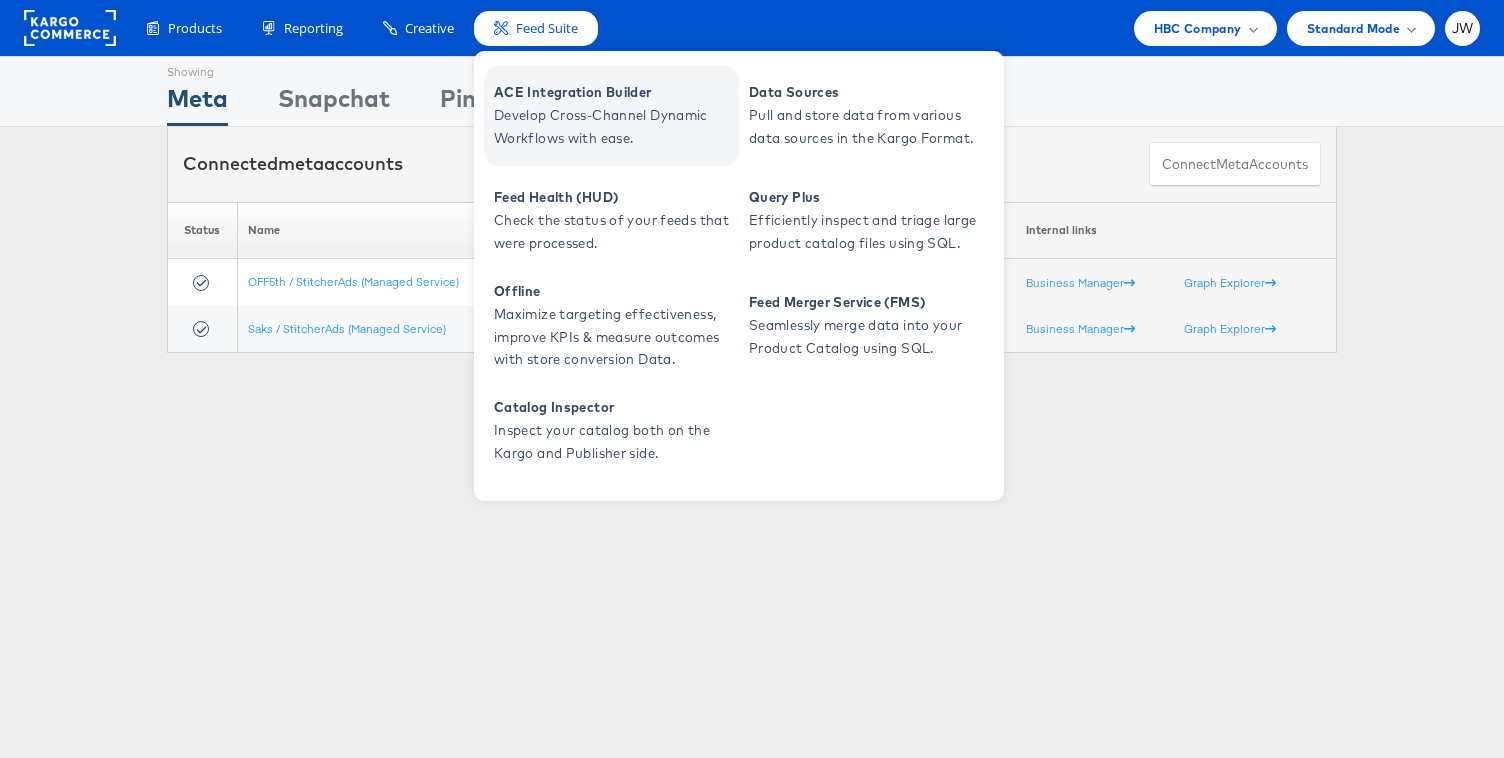 click on "Develop Cross-Channel Dynamic Workflows with ease." at bounding box center [614, 127] 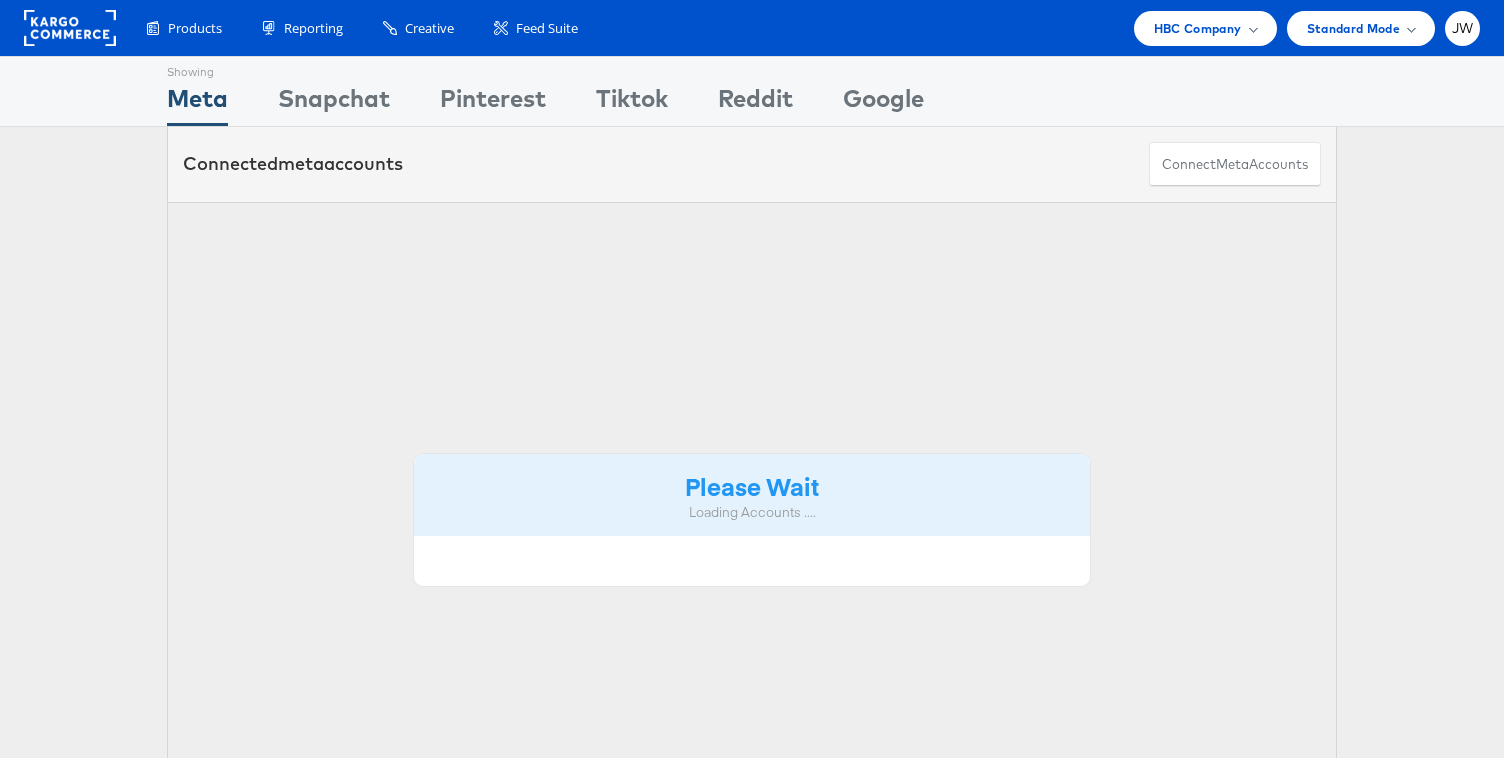 scroll, scrollTop: 0, scrollLeft: 0, axis: both 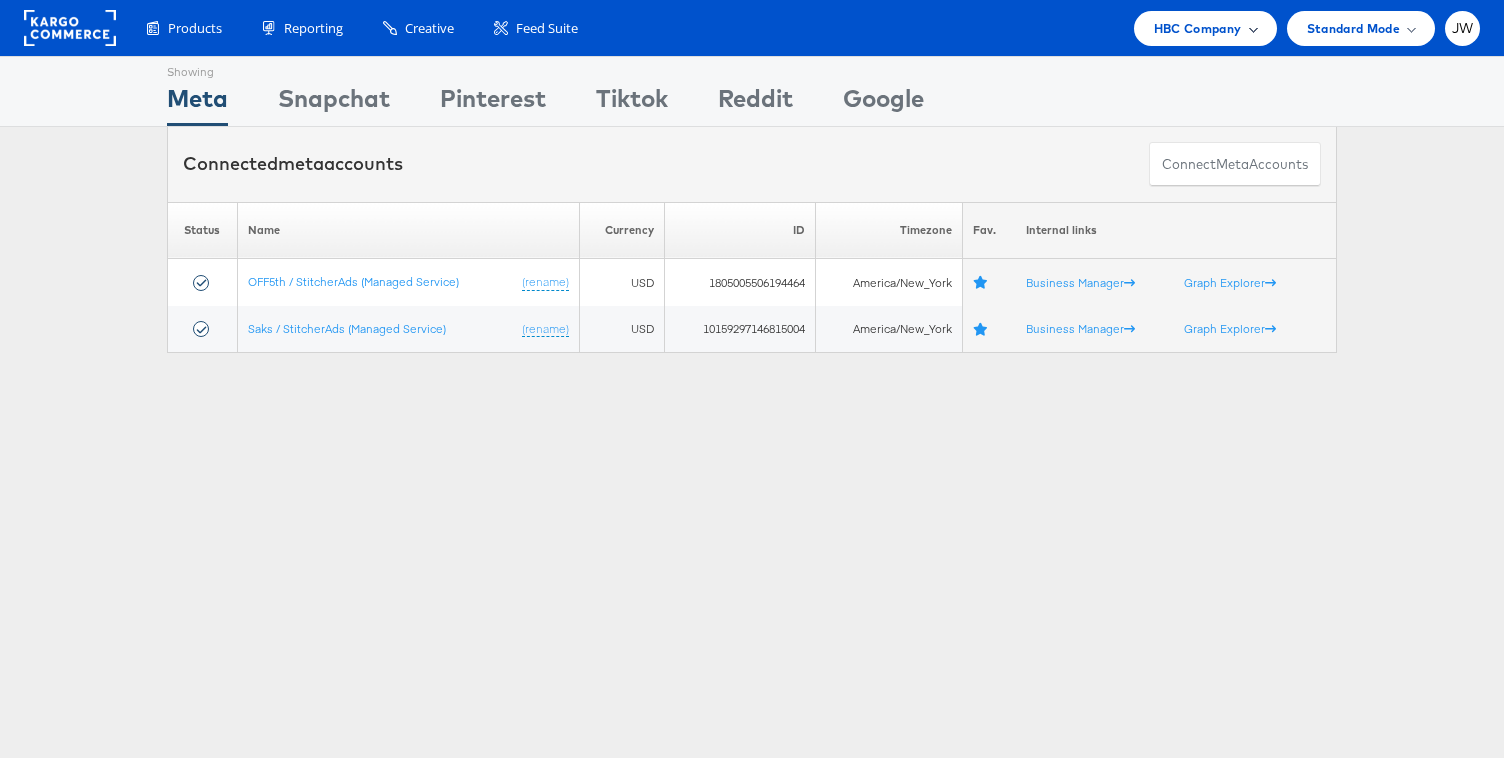 click on "HBC Company" at bounding box center (1198, 28) 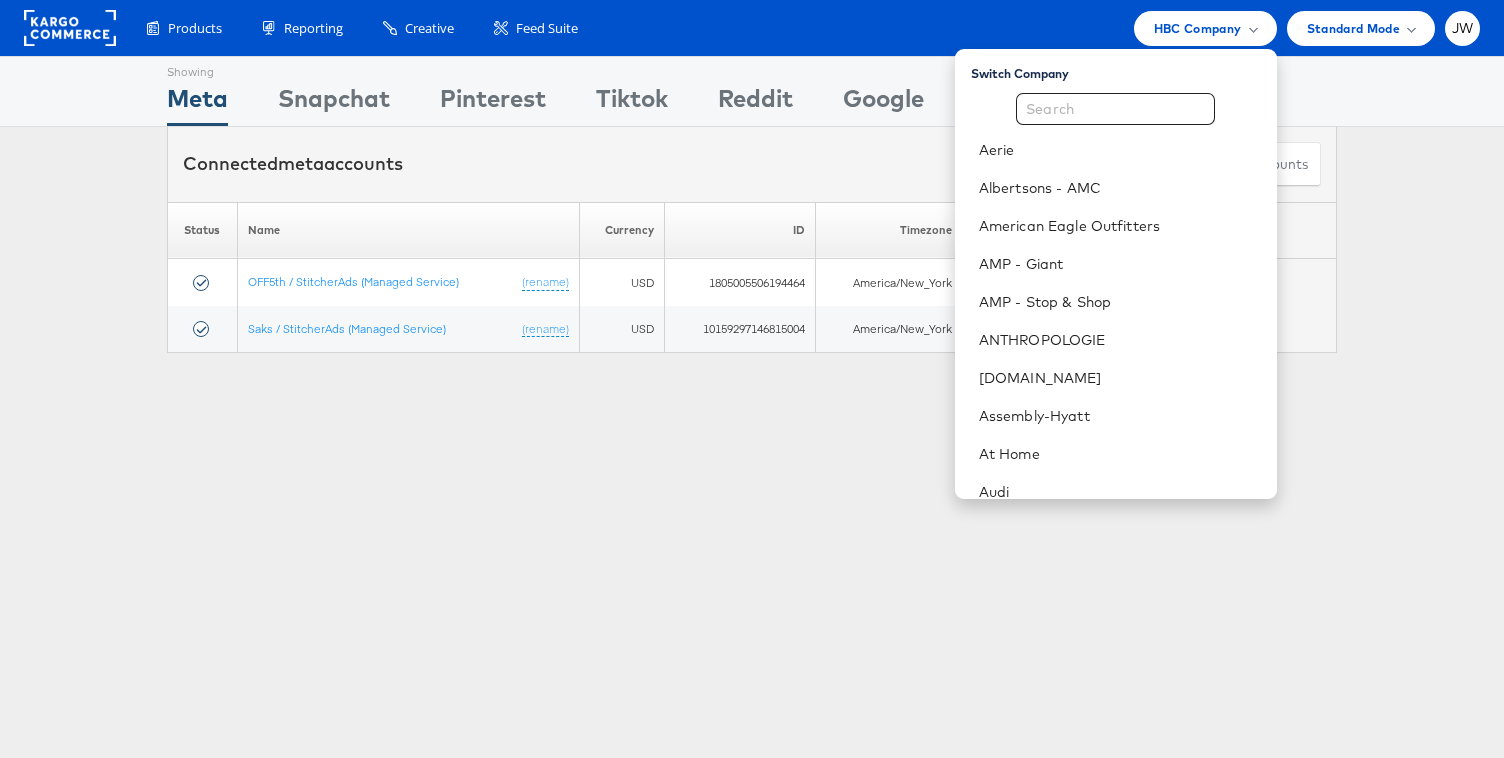 click on "Switch Company
Aerie
Albertsons - AMC
American Eagle Outfitters
AMP - Giant
AMP - Stop & Shop
ANTHROPOLOGIE
[DOMAIN_NAME]
Assembly-Hyatt
At Home
Audi
Aya Healthcare
B&Q
Bergdorf [PERSON_NAME]
[DOMAIN_NAME]
Clarks
[PERSON_NAME]
Finish Line
Food Lion - Assembly" at bounding box center (1116, 274) 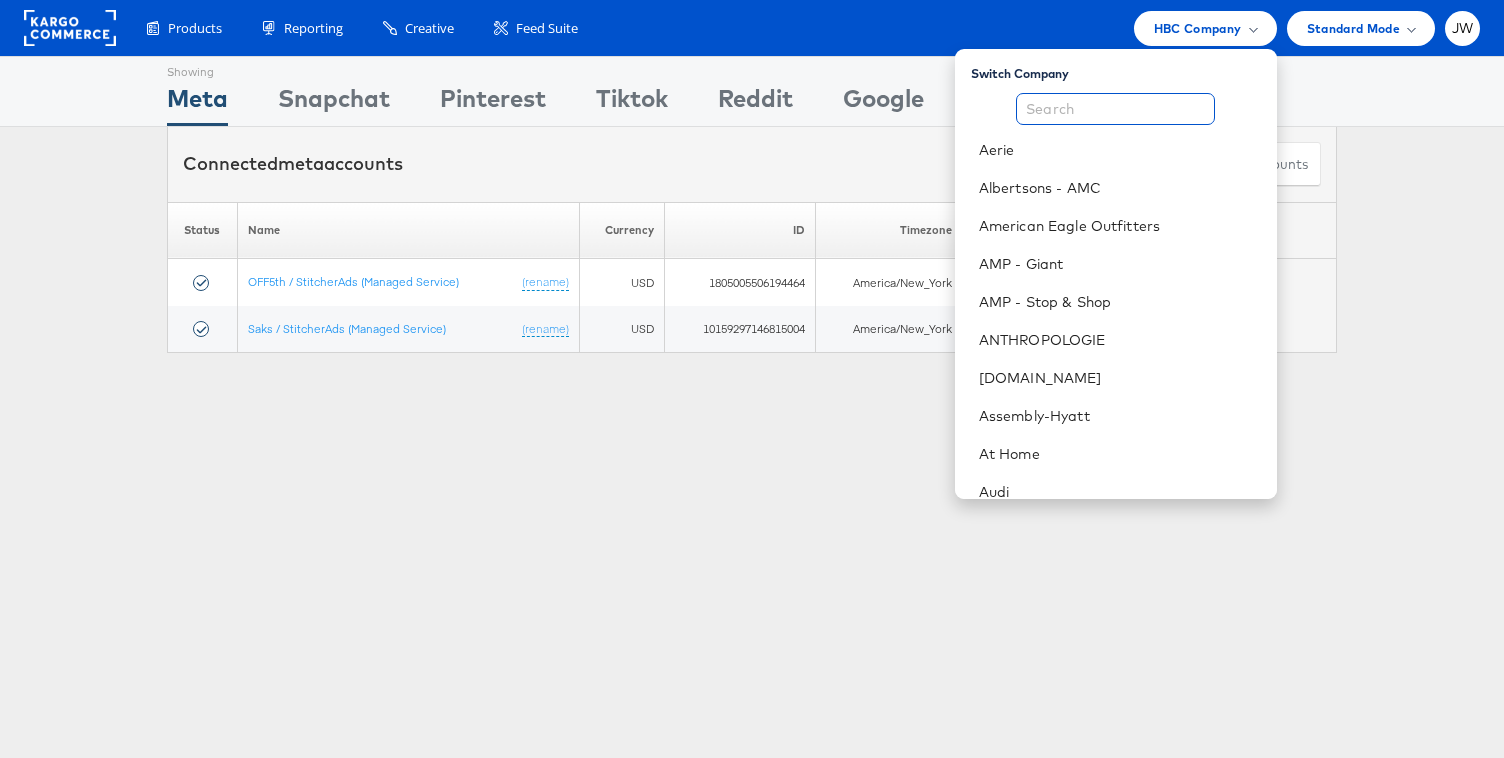 click at bounding box center (1115, 109) 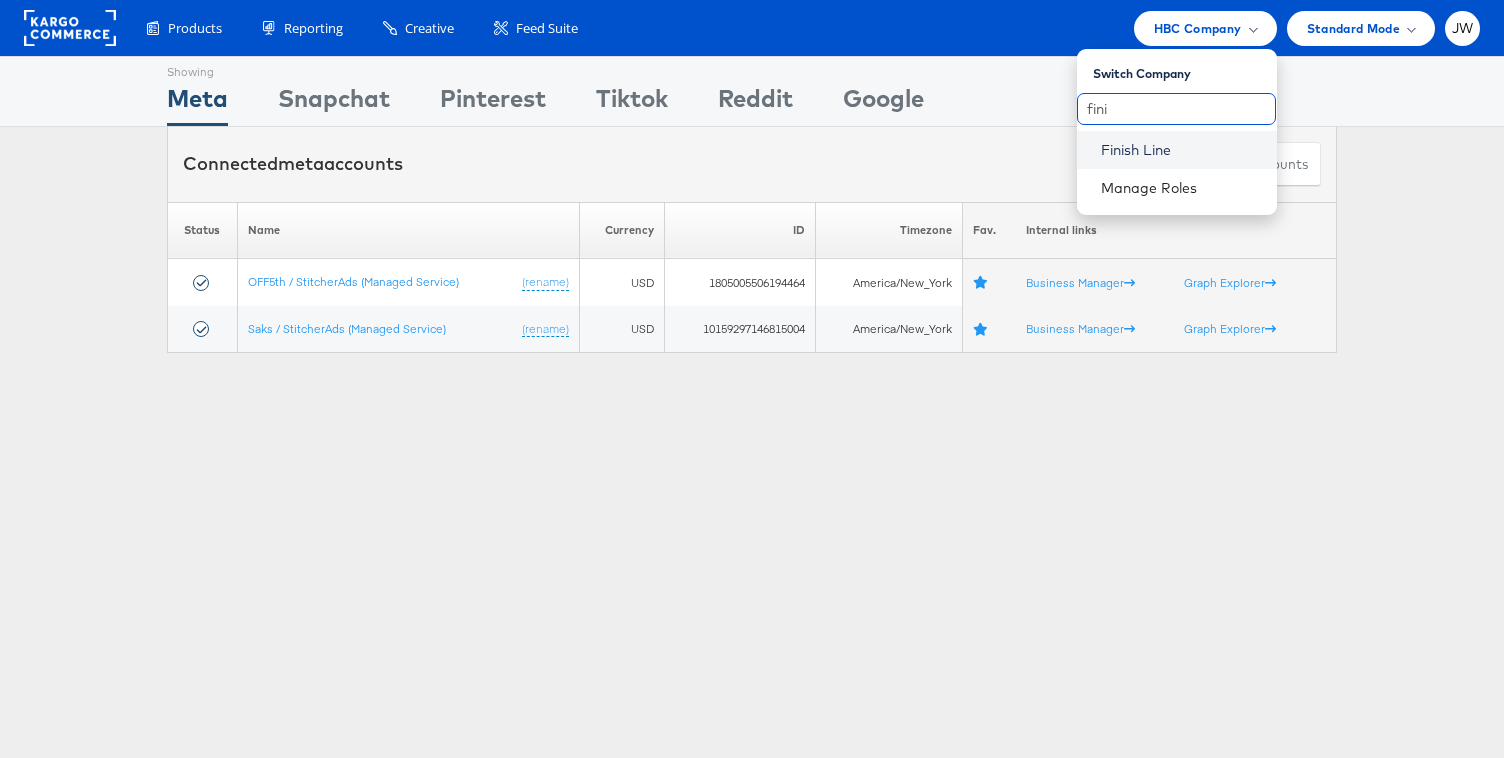type on "fini" 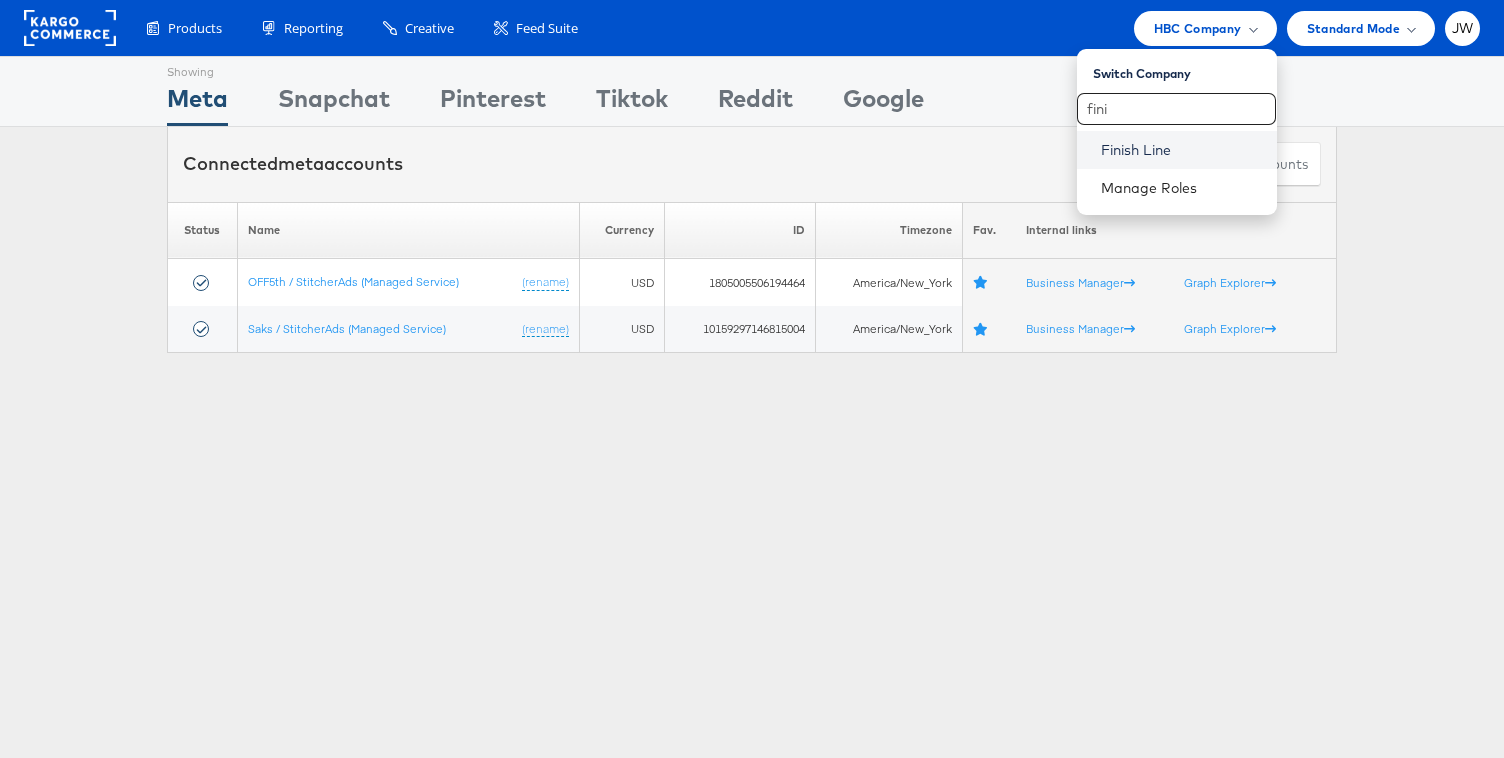 click on "Finish Line" at bounding box center (1181, 150) 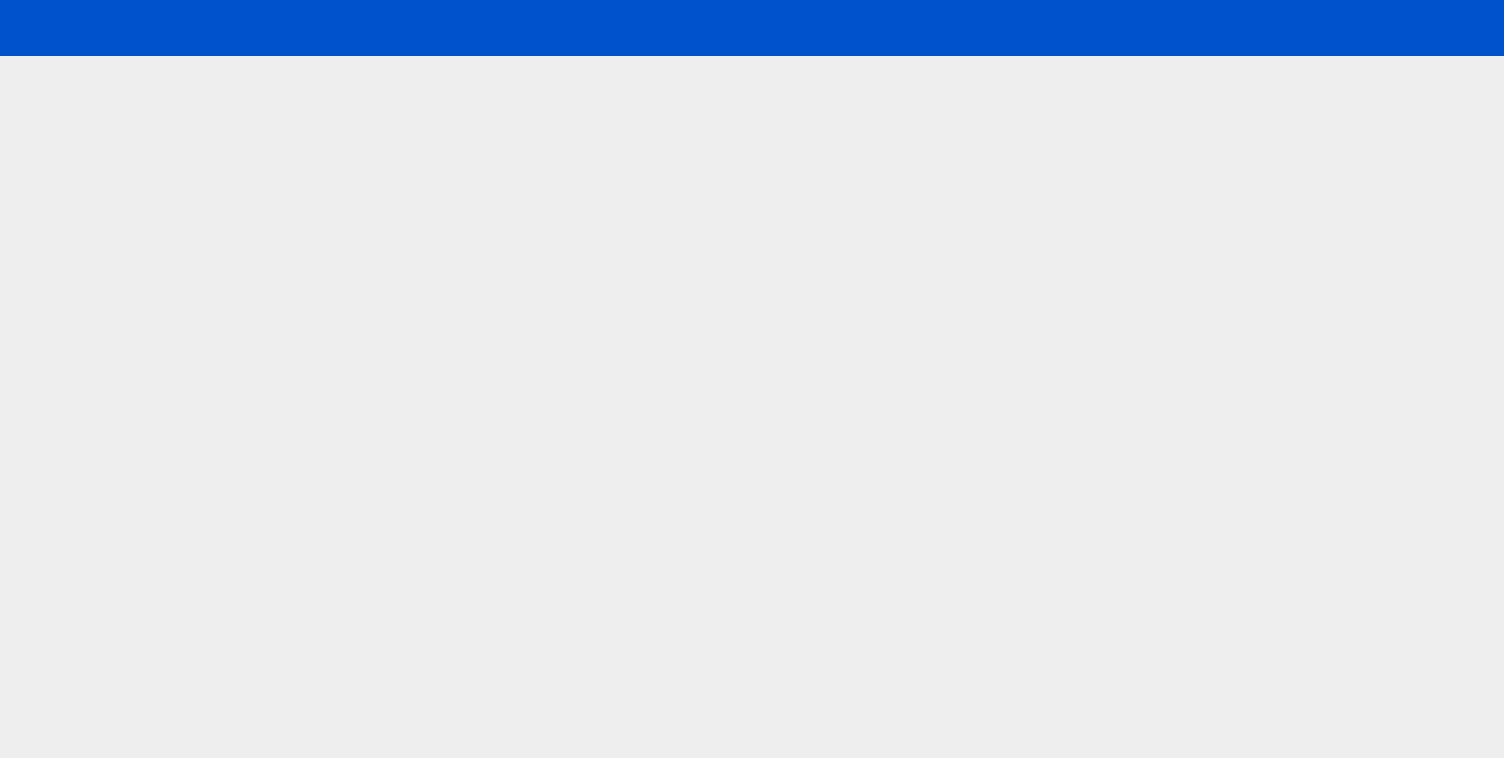 scroll, scrollTop: 0, scrollLeft: 0, axis: both 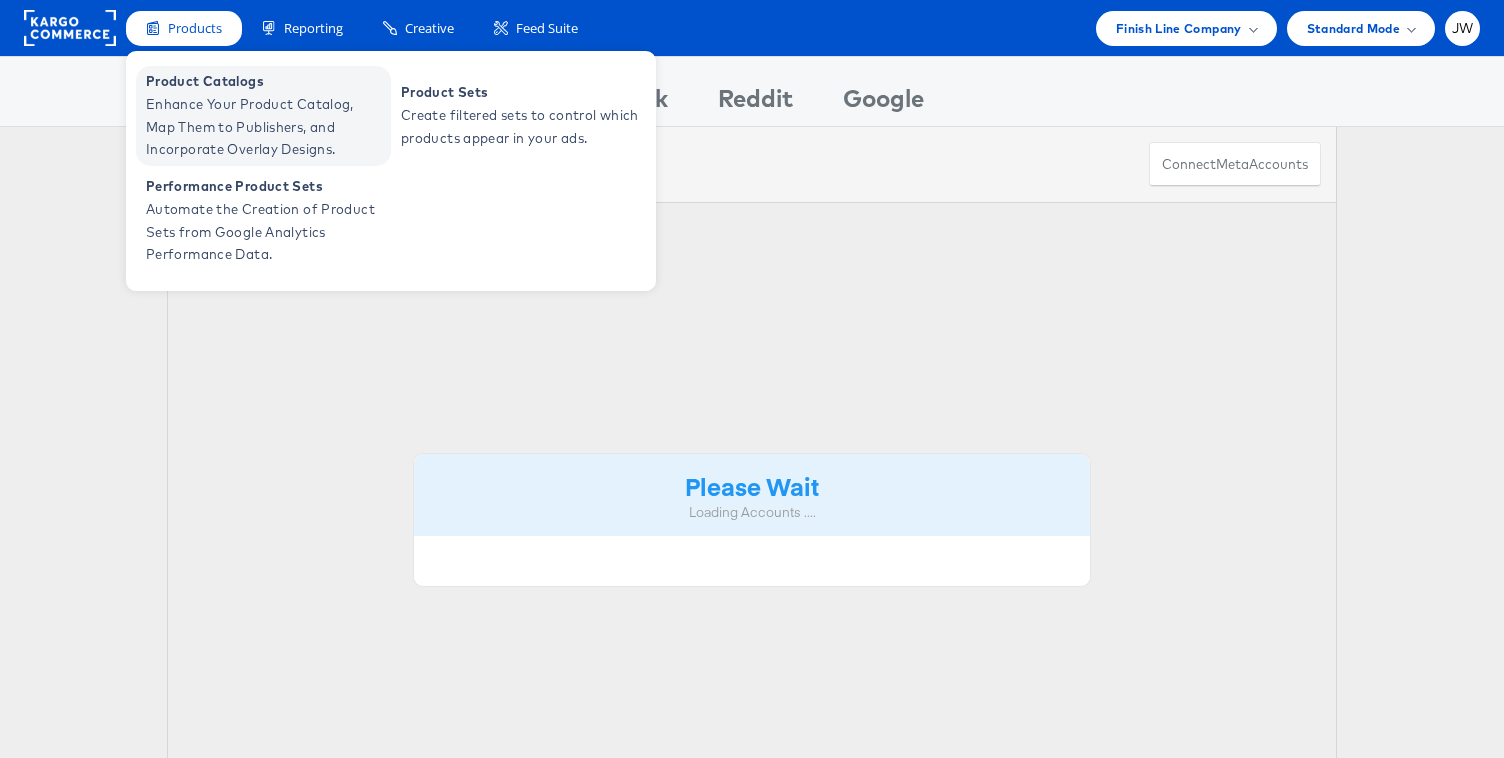 click on "Enhance Your Product Catalog, Map Them to Publishers, and Incorporate Overlay Designs." at bounding box center (266, 127) 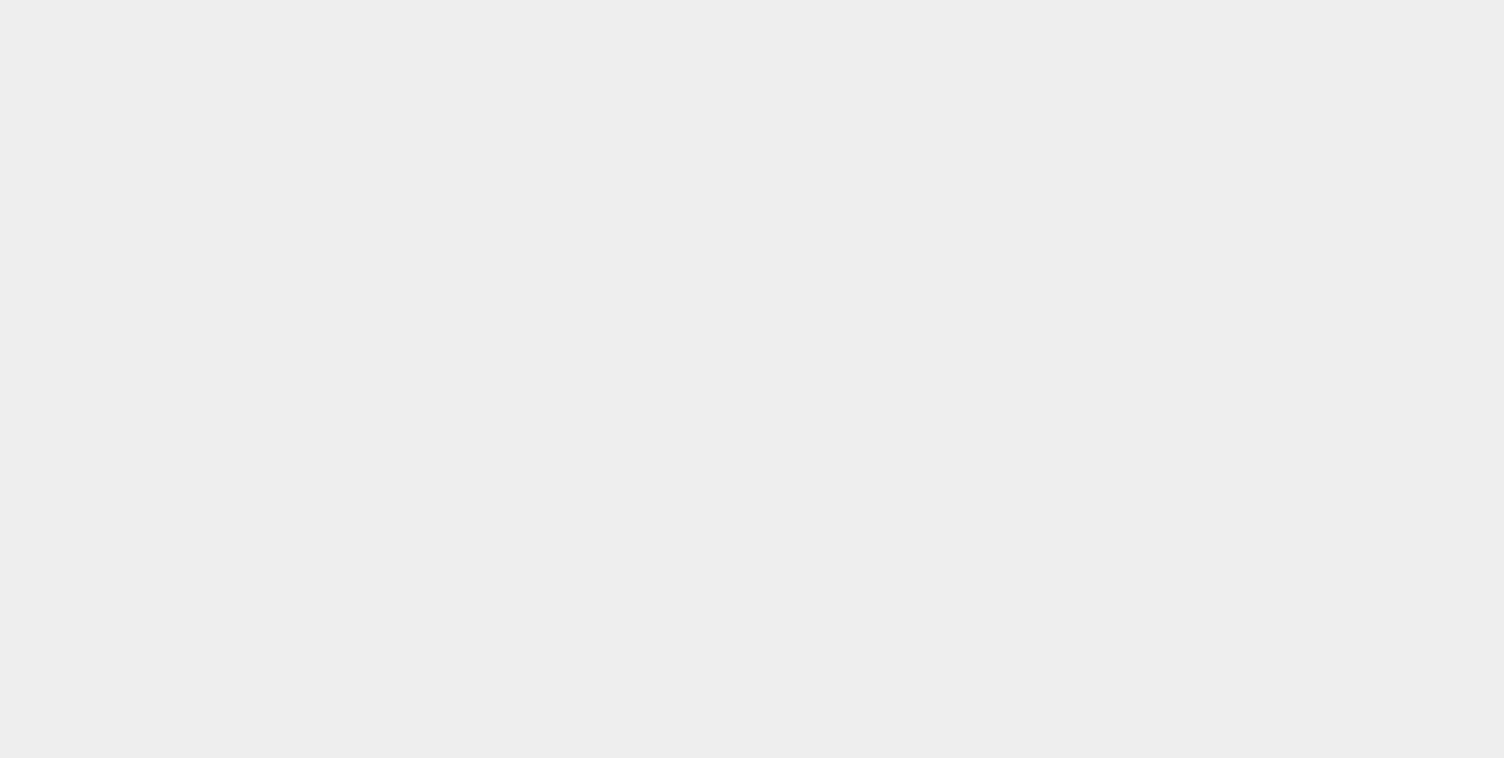 scroll, scrollTop: 0, scrollLeft: 0, axis: both 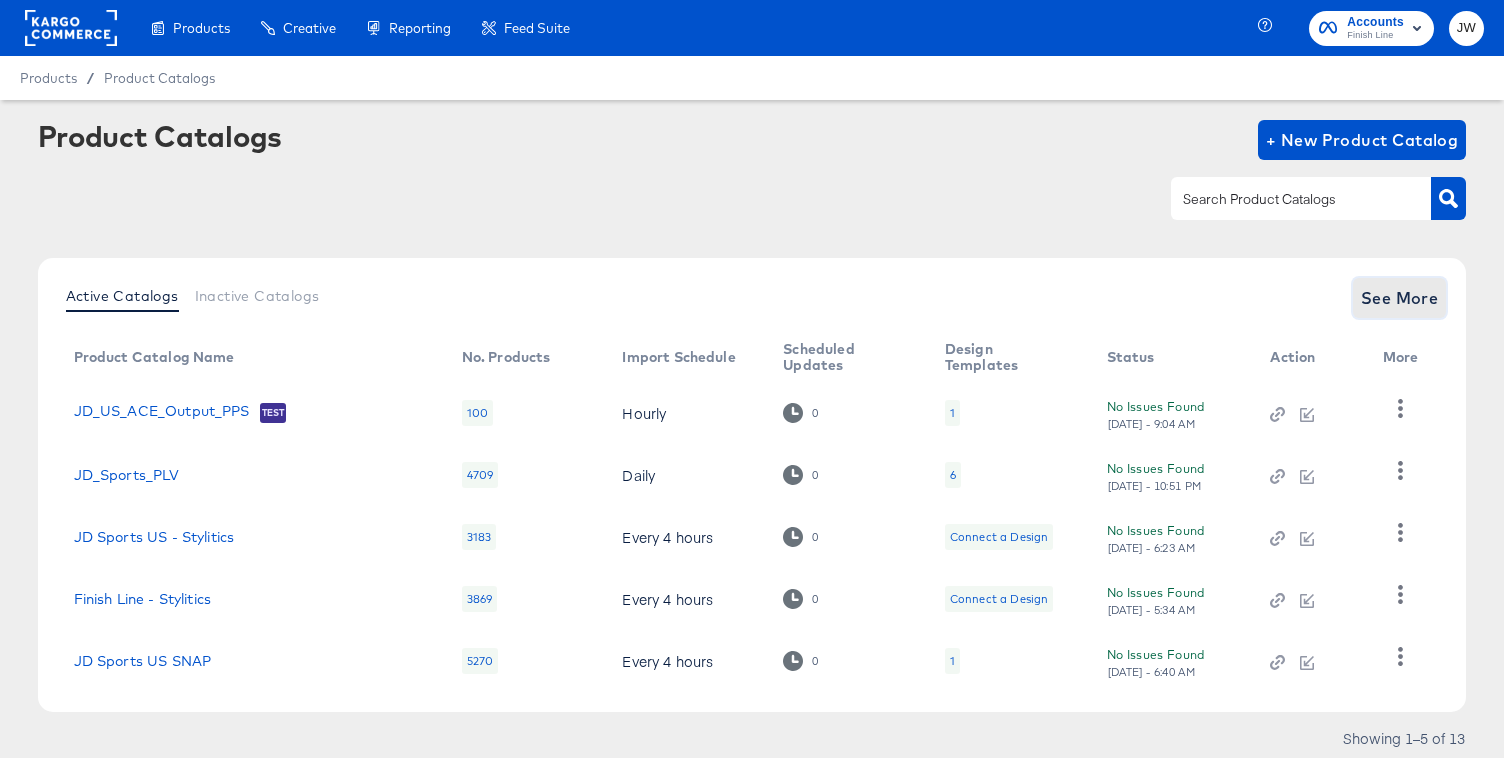click on "See More" at bounding box center (1400, 298) 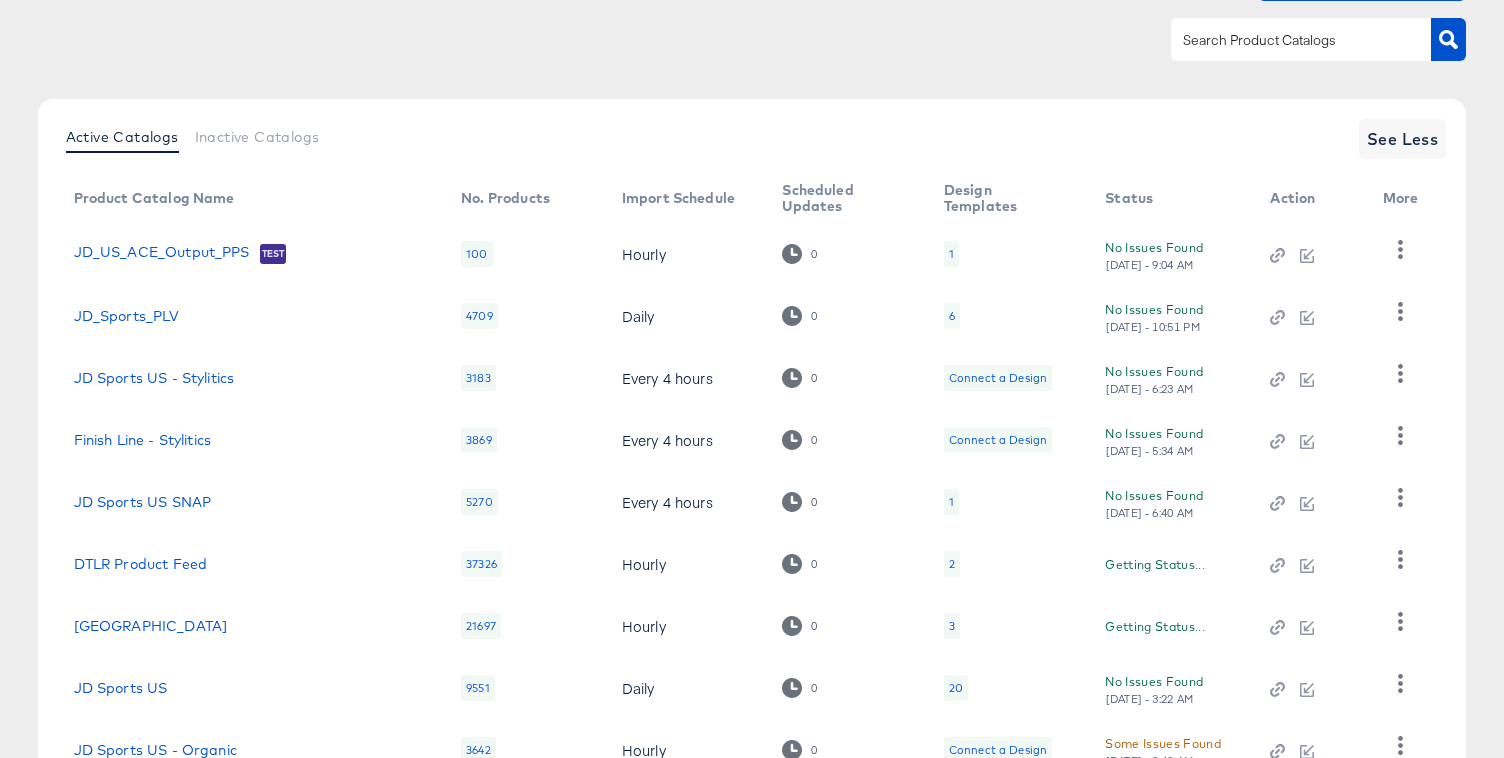 scroll, scrollTop: 376, scrollLeft: 0, axis: vertical 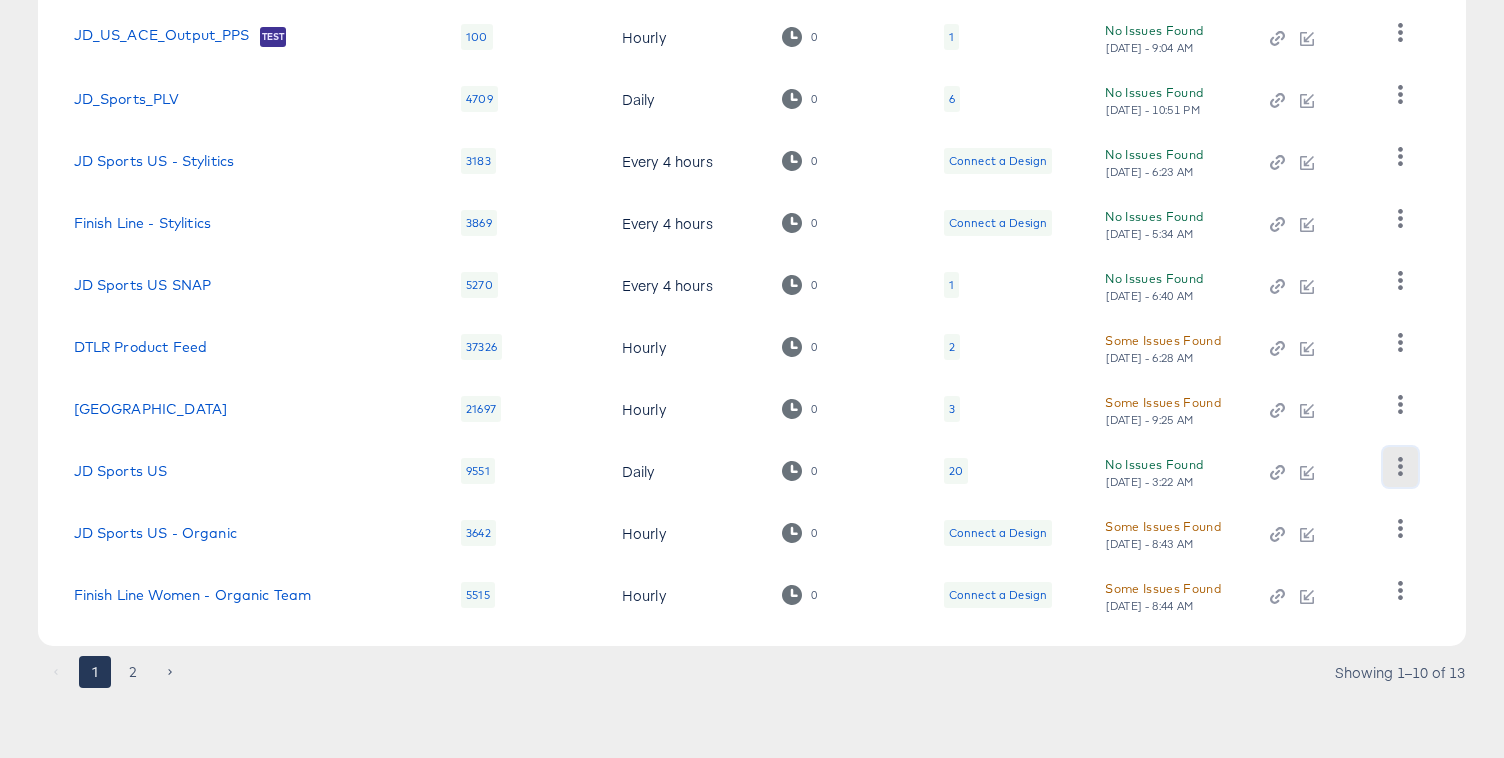 click 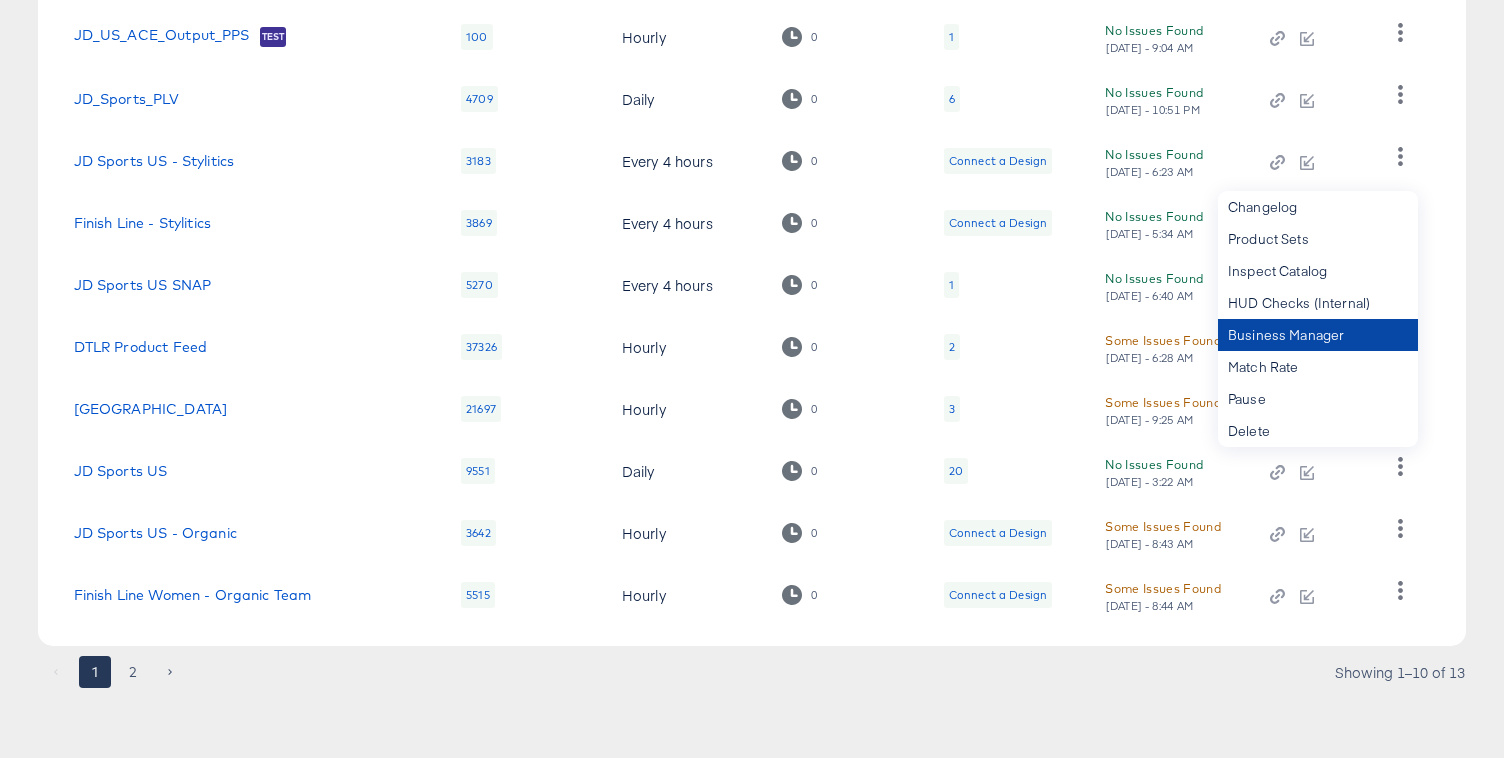 click on "Business Manager" at bounding box center [1318, 335] 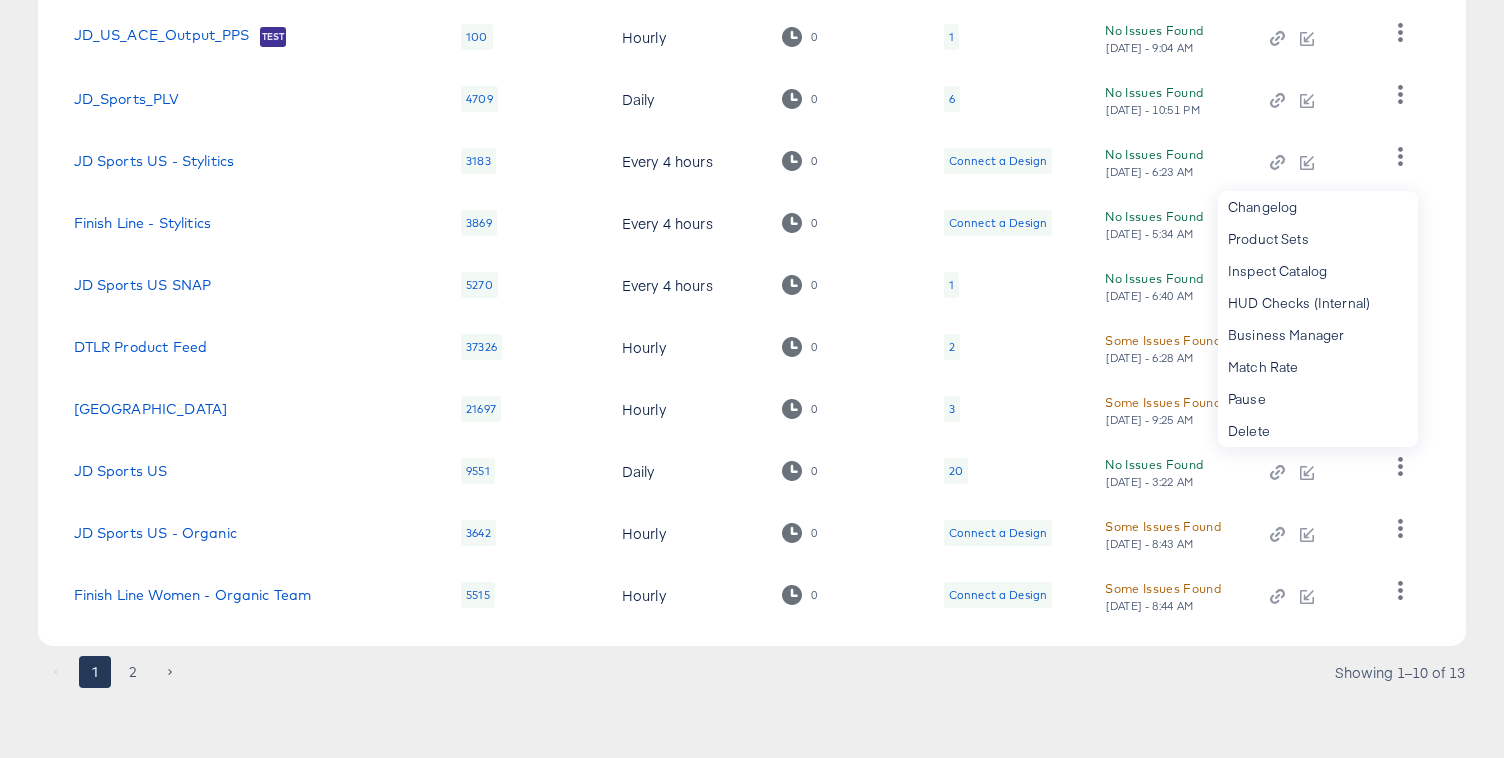 click on "Active Catalogs Inactive Catalogs See Less Product Catalog Name No. Products Import Schedule Scheduled Updates Design Templates Status Action More JD_US_ACE_Output_PPS Test 100 Hourly 0 1 No Issues Found Tue, Jul 22nd - 9:04 AM JD_Sports_PLV 4709 Daily 0 6 No Issues Found Mon, Jul 21st - 10:51 PM JD Sports US - Stylitics 3183 Every 4 hours 0 Connect a Design No Issues Found Tue, Jul 22nd - 6:23 AM Finish Line - Stylitics 3869 Every 4 hours 0 Connect a Design No Issues Found Tue, Jul 22nd - 5:34 AM JD Sports US SNAP 5270 Every 4 hours 0 1 No Issues Found Tue, Jul 22nd - 6:40 AM DTLR Product Feed 37326 Hourly 0 2 Some Issues Found Tue, Jul 22nd - 6:28 AM Shoe Palace 21697 Hourly 0 3 Some Issues Found Tue, Jul 22nd - 9:25 AM JD Sports US 9551 Daily 0 20 No Issues Found Tue, Jul 22nd - 3:22 AM Changelog Product Sets Inspect Catalog HUD Checks (Internal) Business Manager Match Rate Pause Delete JD Sports US - Organic 3642 Hourly 0 Connect a Design Some Issues Found Tue, Jul 22nd - 8:43 AM 5515 Hourly 0" at bounding box center (752, 264) 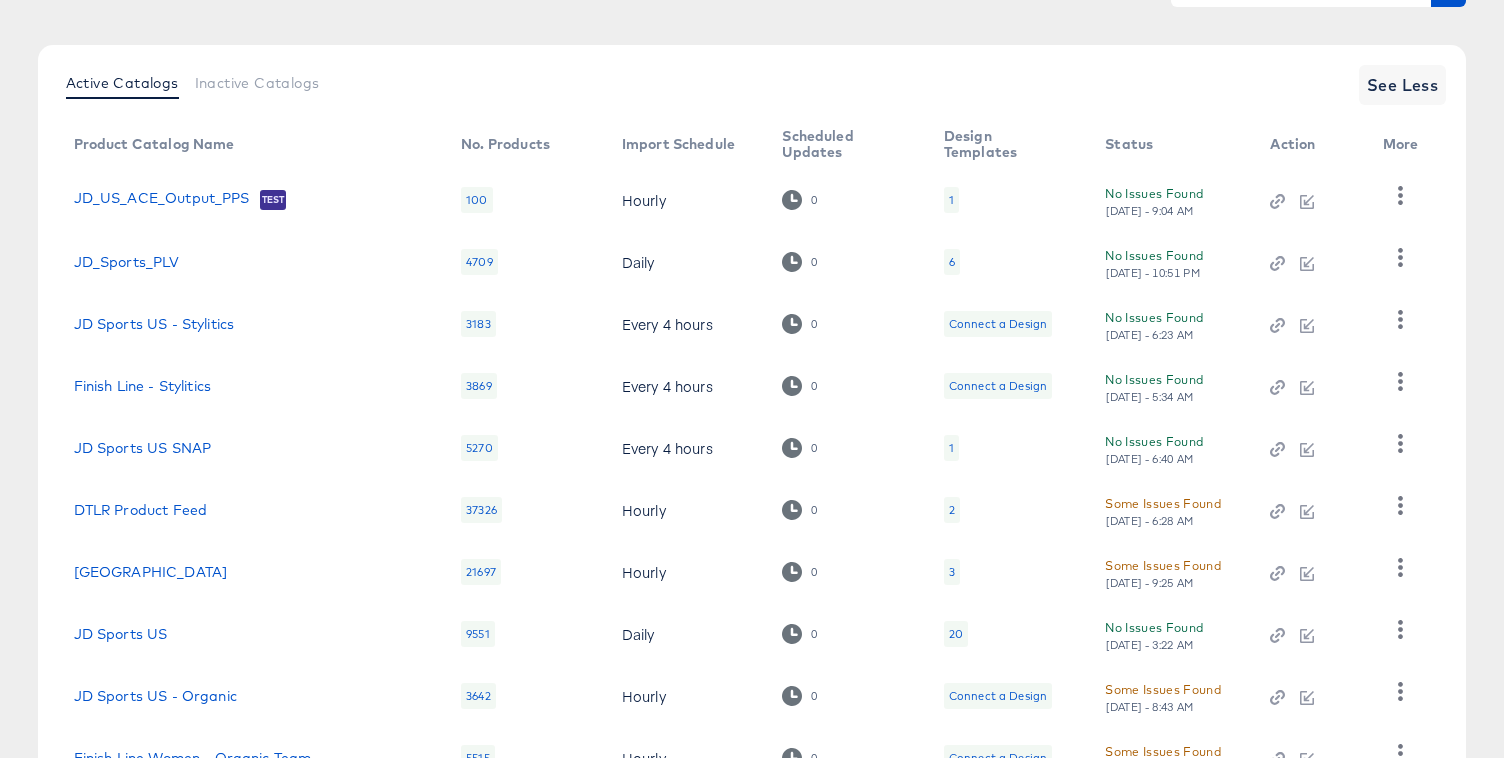 scroll, scrollTop: 323, scrollLeft: 0, axis: vertical 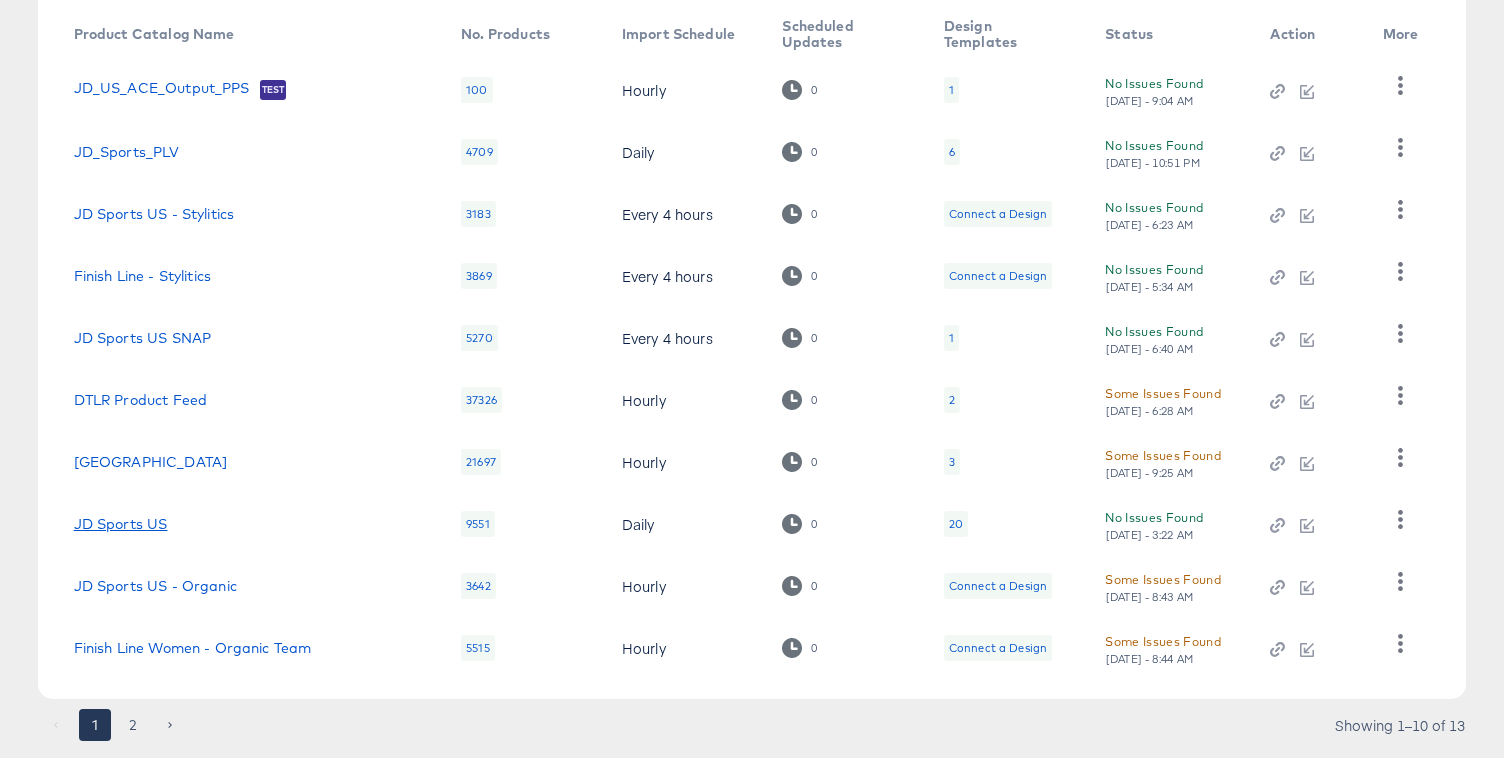 click on "JD Sports US" at bounding box center (121, 524) 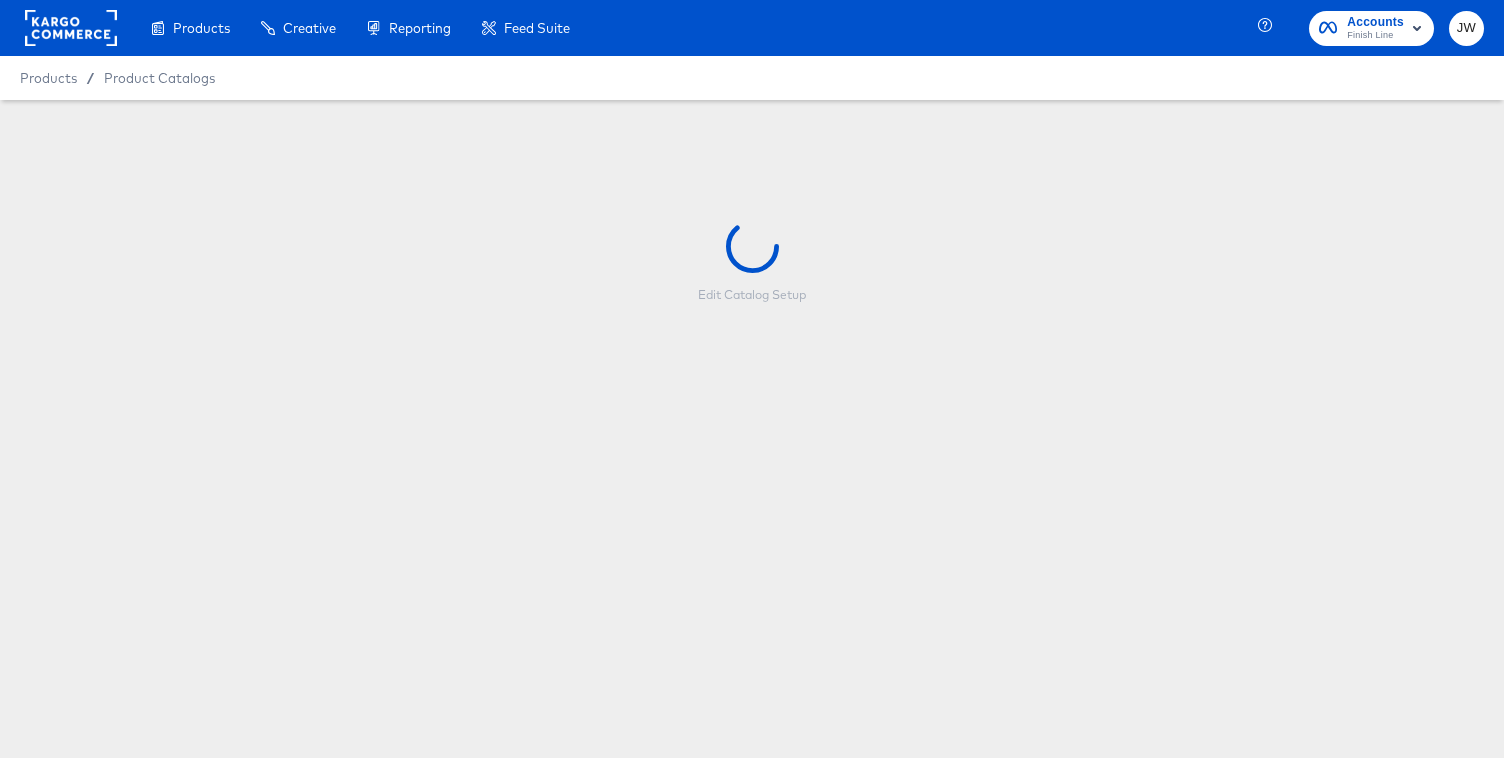 scroll, scrollTop: 0, scrollLeft: 0, axis: both 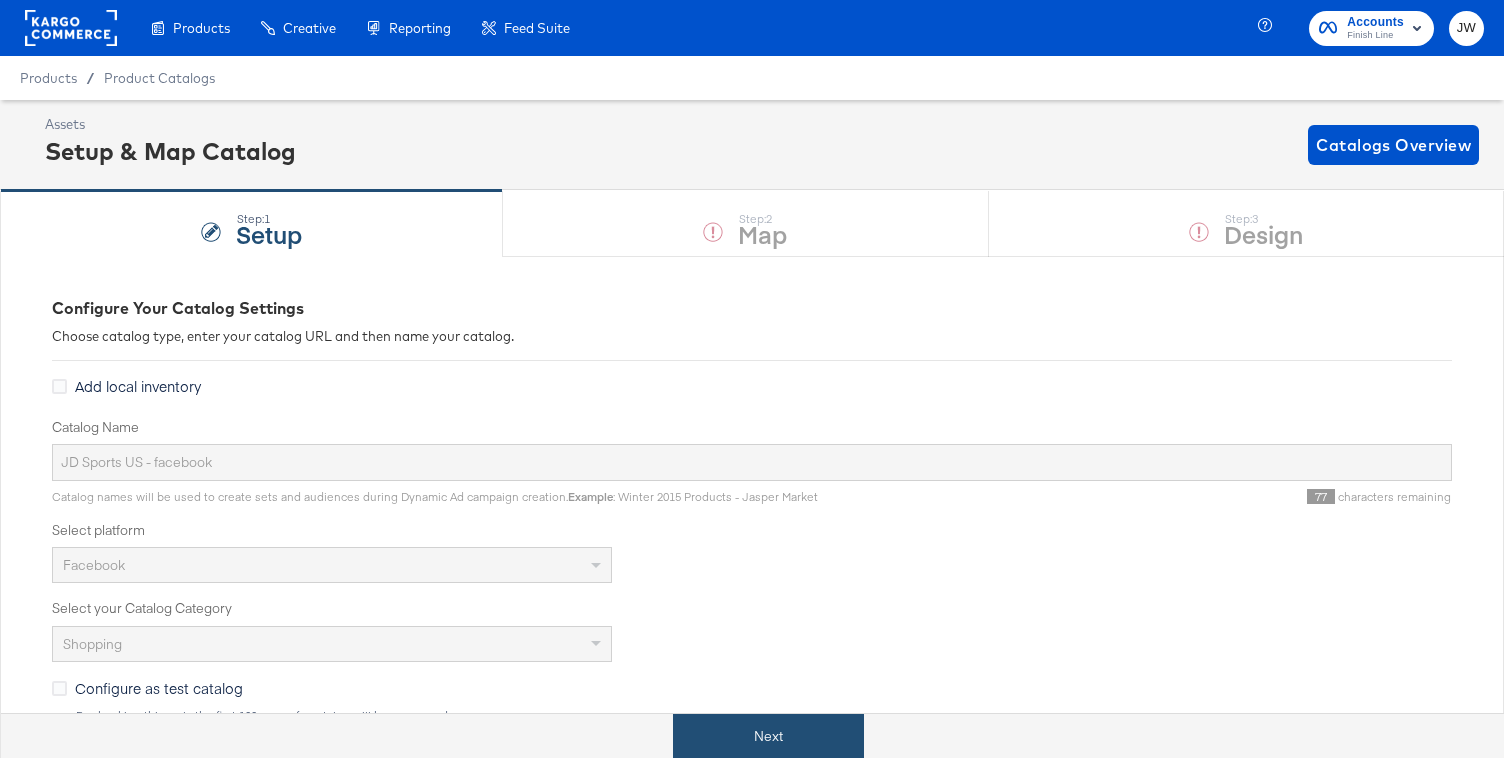 click on "Next" at bounding box center [768, 736] 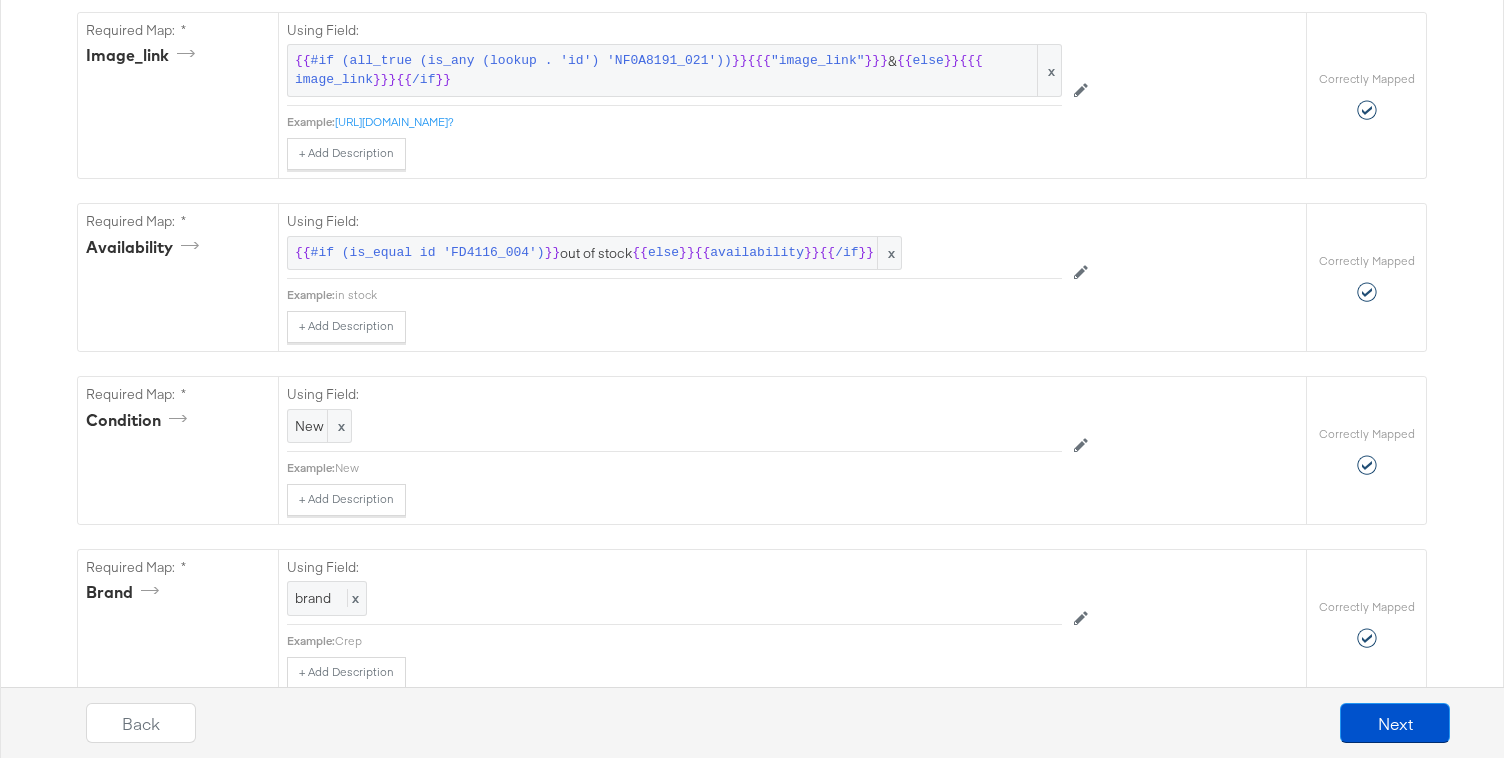 scroll, scrollTop: 1468, scrollLeft: 0, axis: vertical 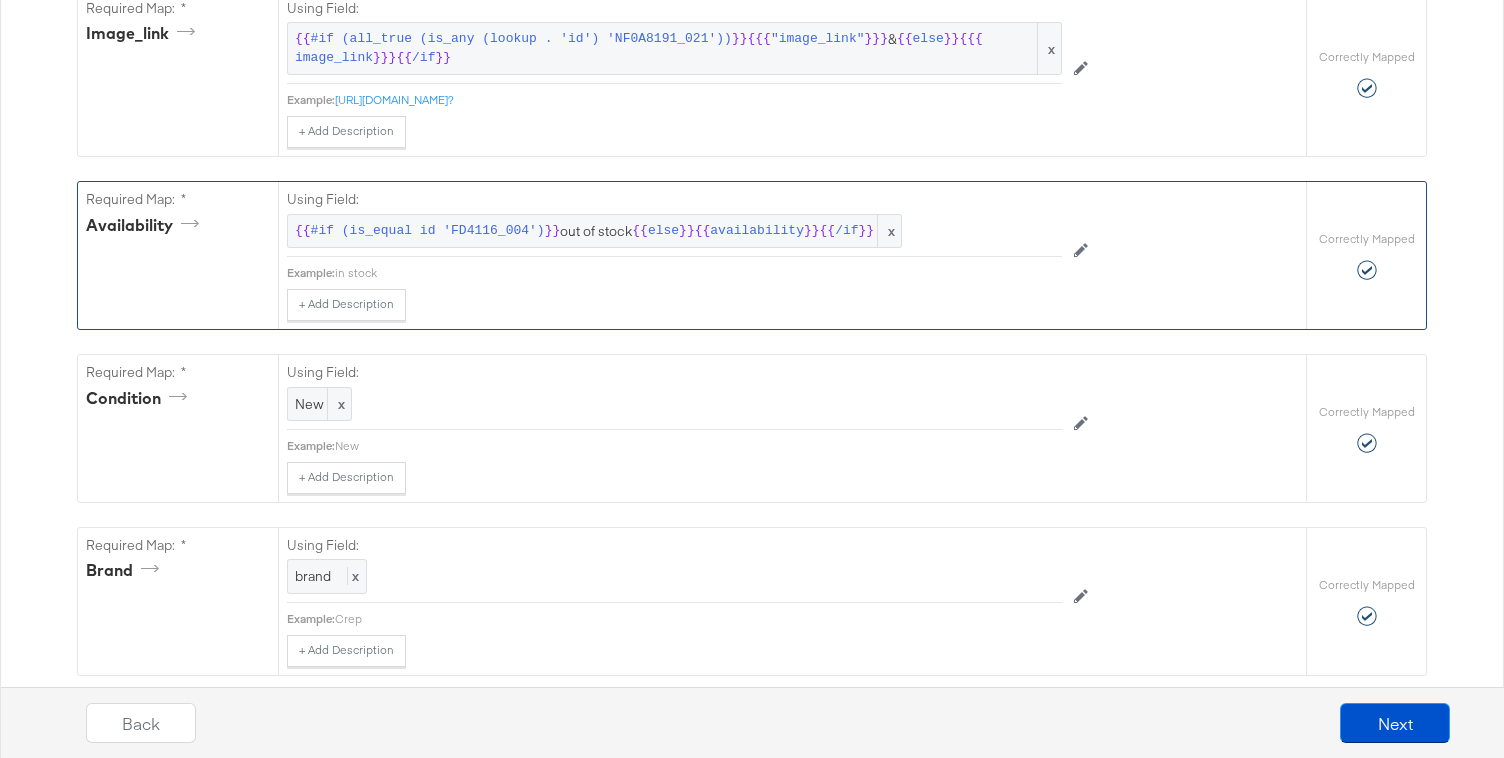 click on "availability" at bounding box center [146, 225] 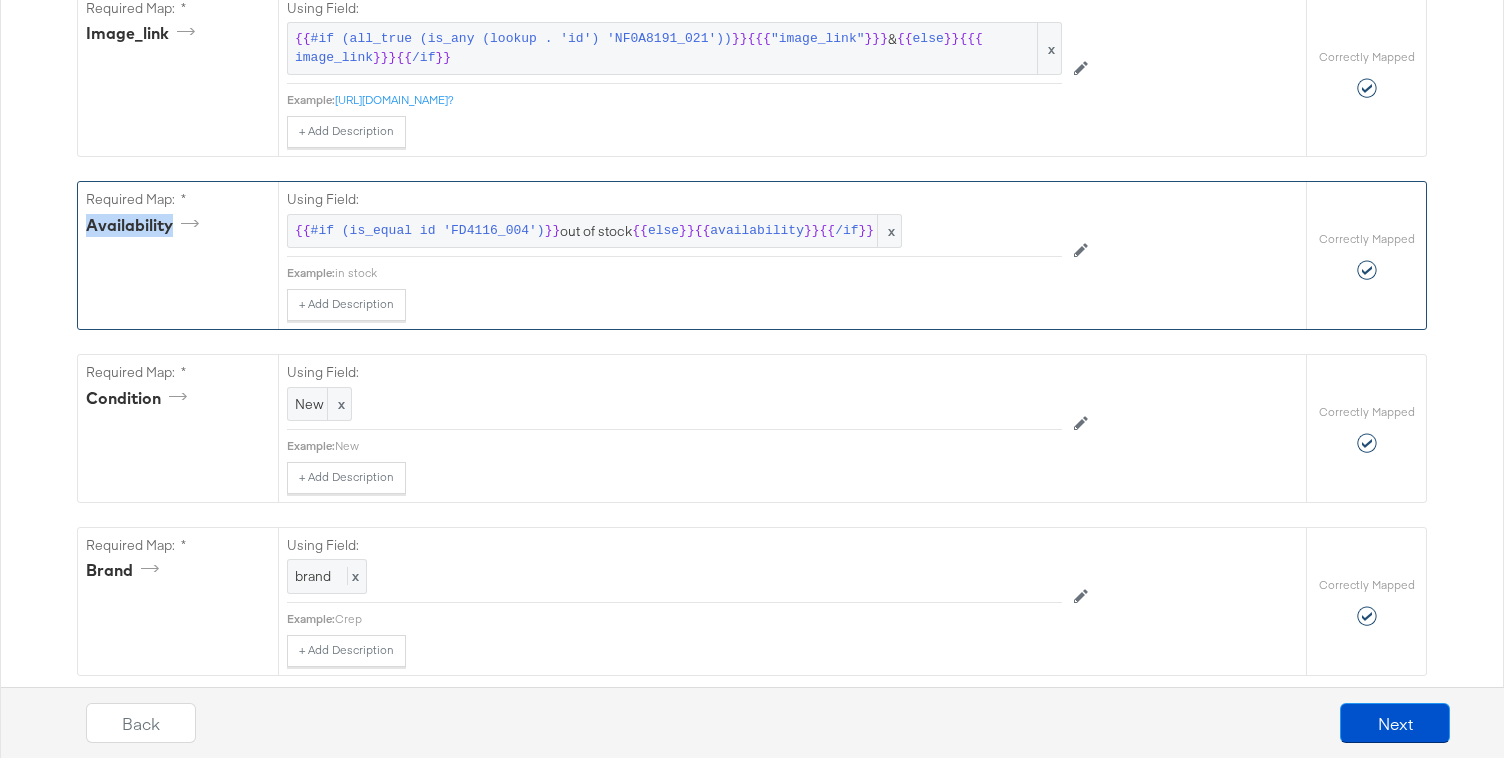 click on "availability" at bounding box center (146, 225) 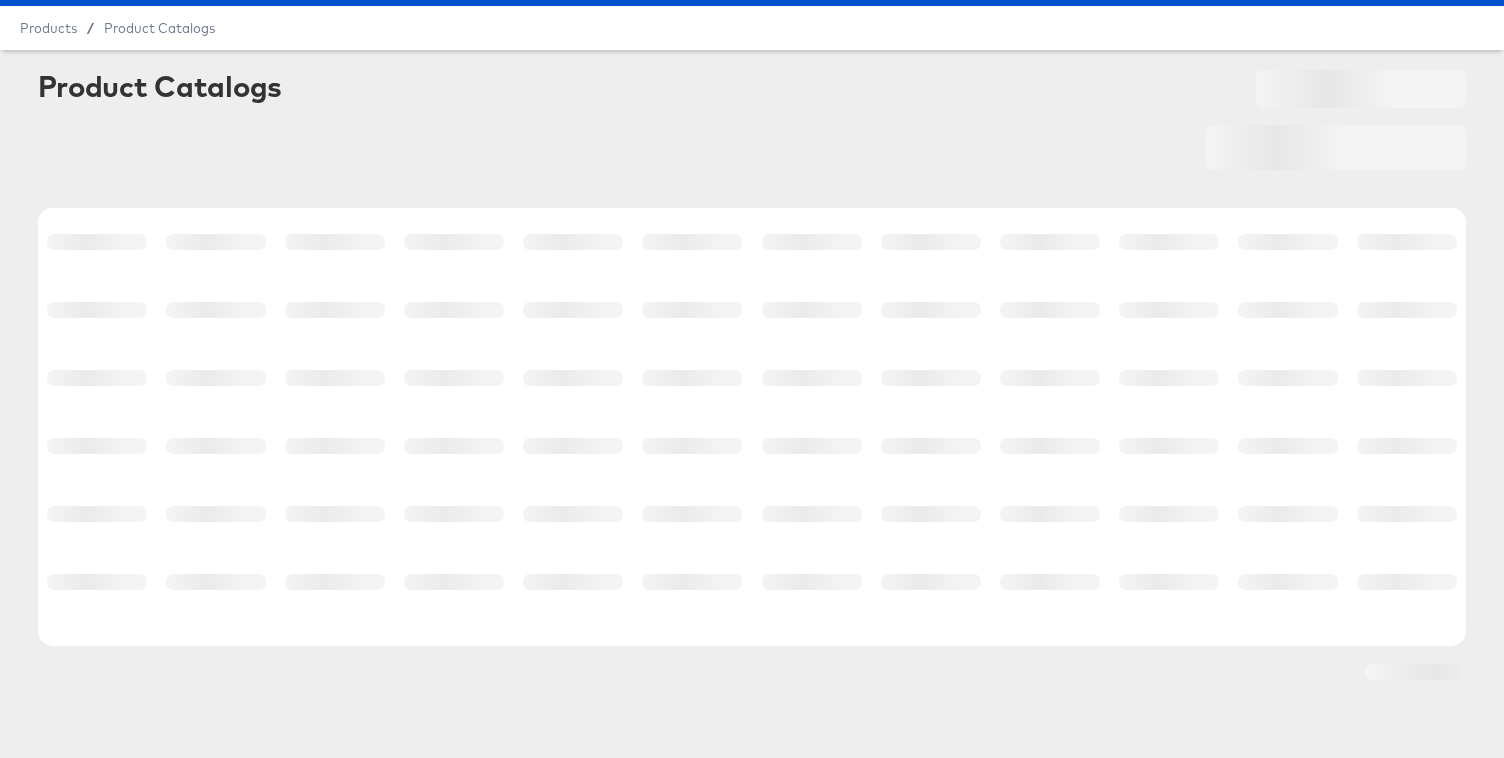 scroll, scrollTop: 50, scrollLeft: 0, axis: vertical 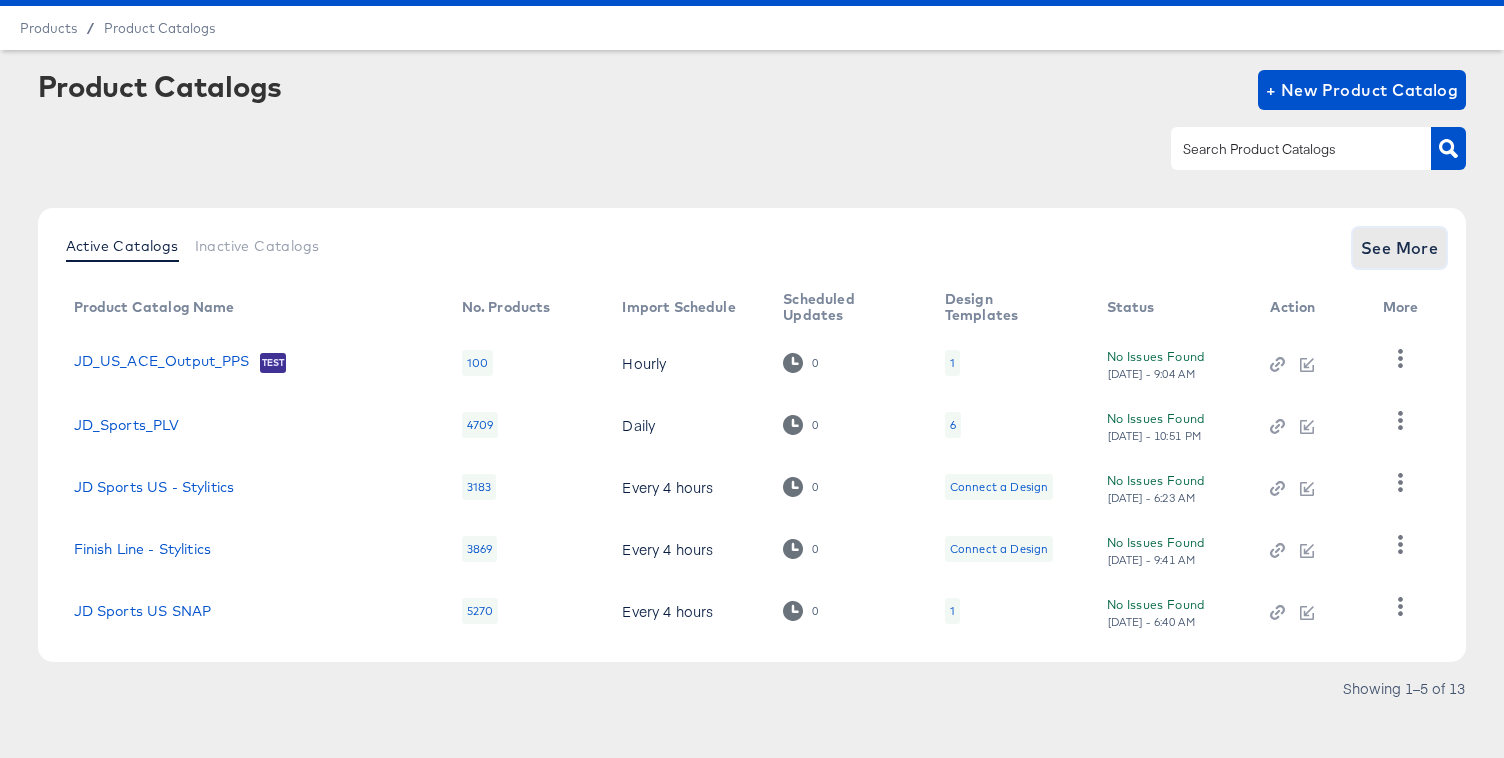 click on "See More" at bounding box center [1400, 248] 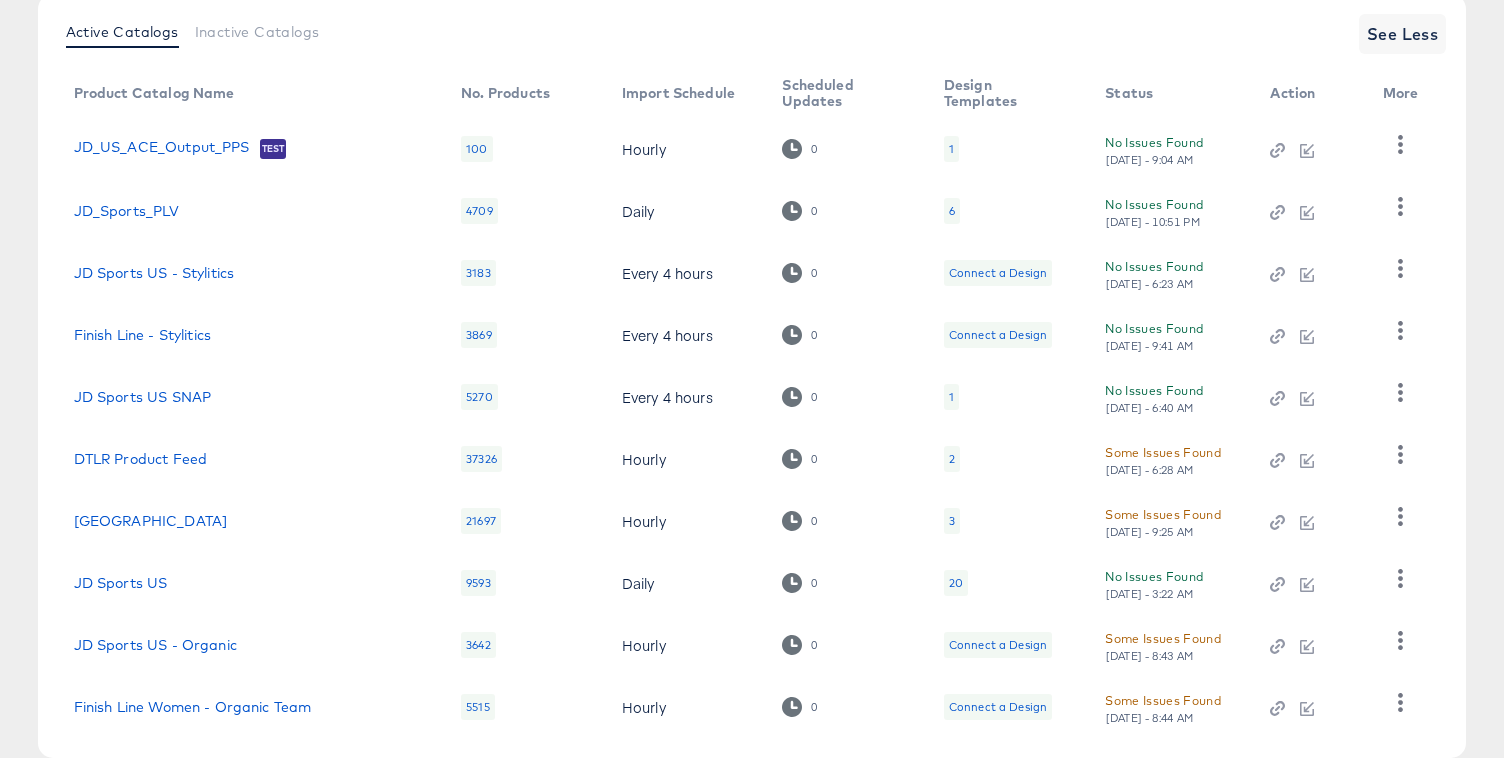 scroll, scrollTop: 376, scrollLeft: 0, axis: vertical 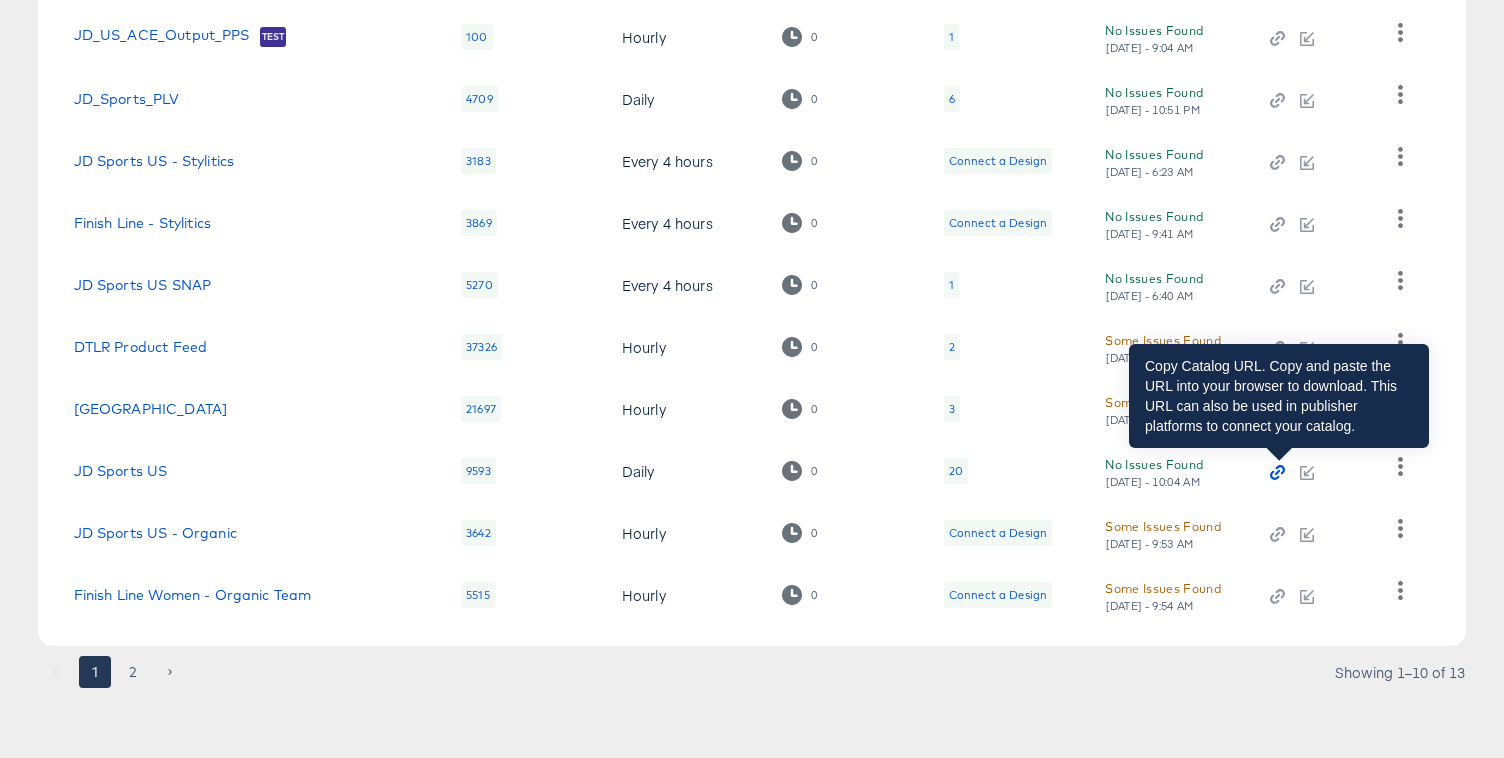 click 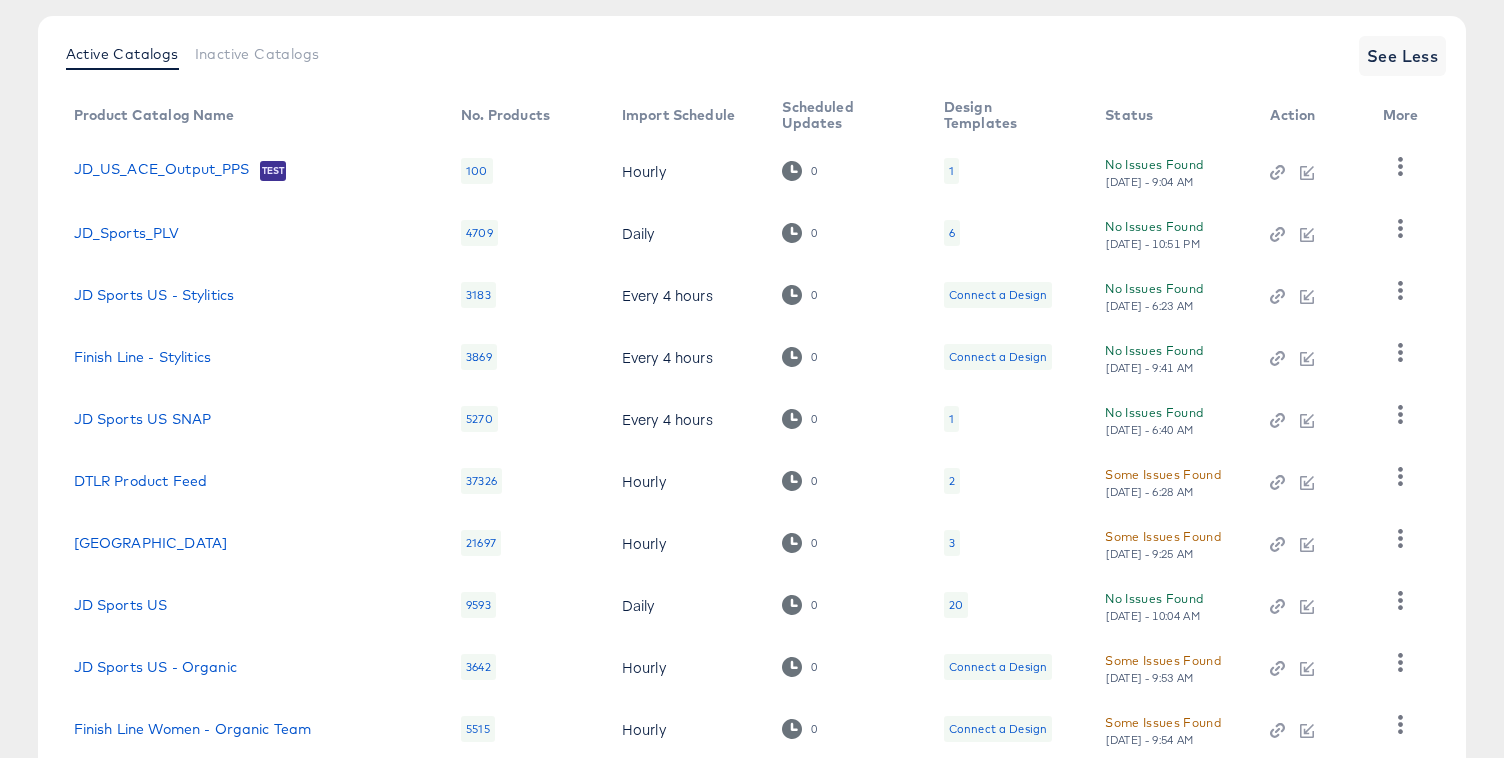 scroll, scrollTop: 259, scrollLeft: 0, axis: vertical 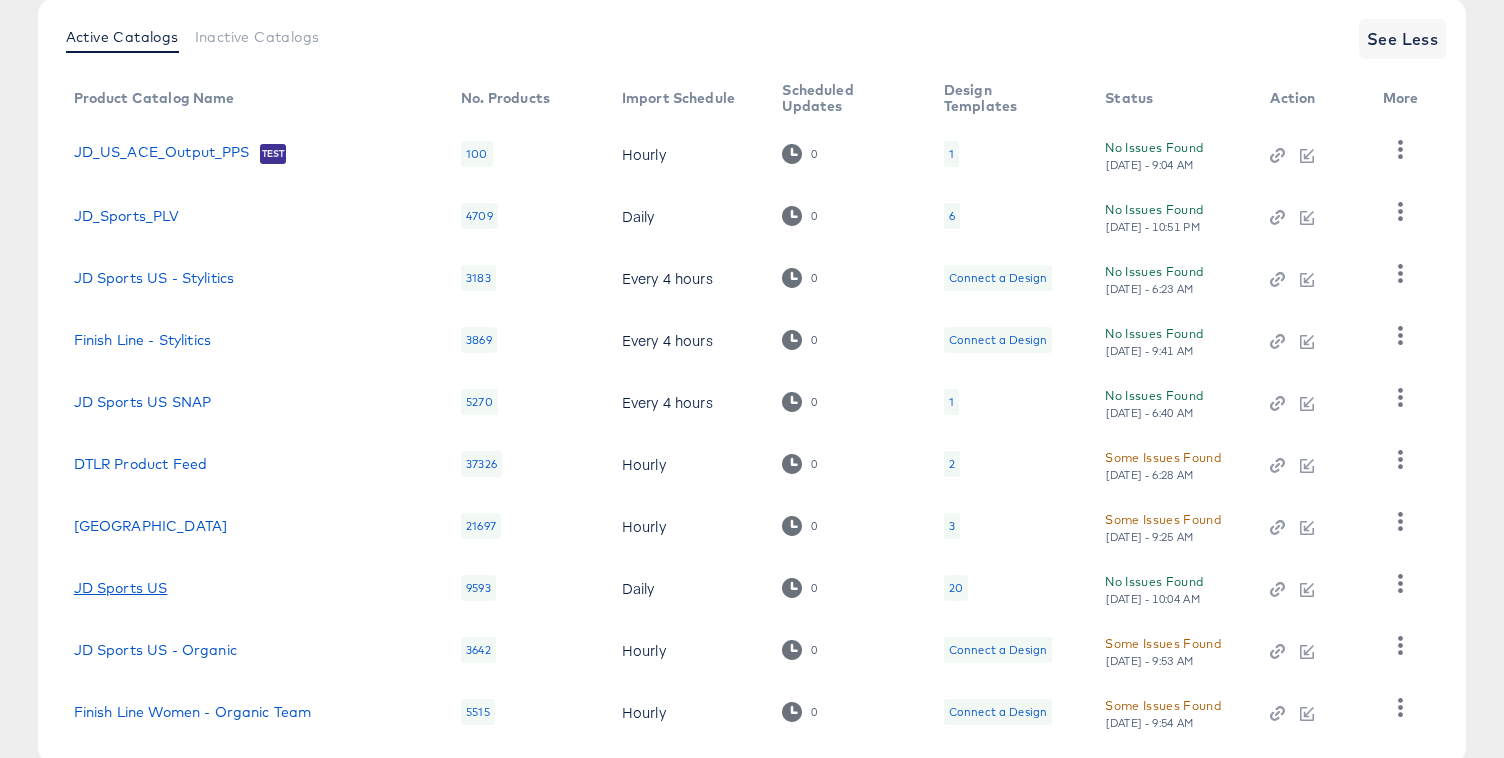 click on "JD Sports US" at bounding box center (121, 588) 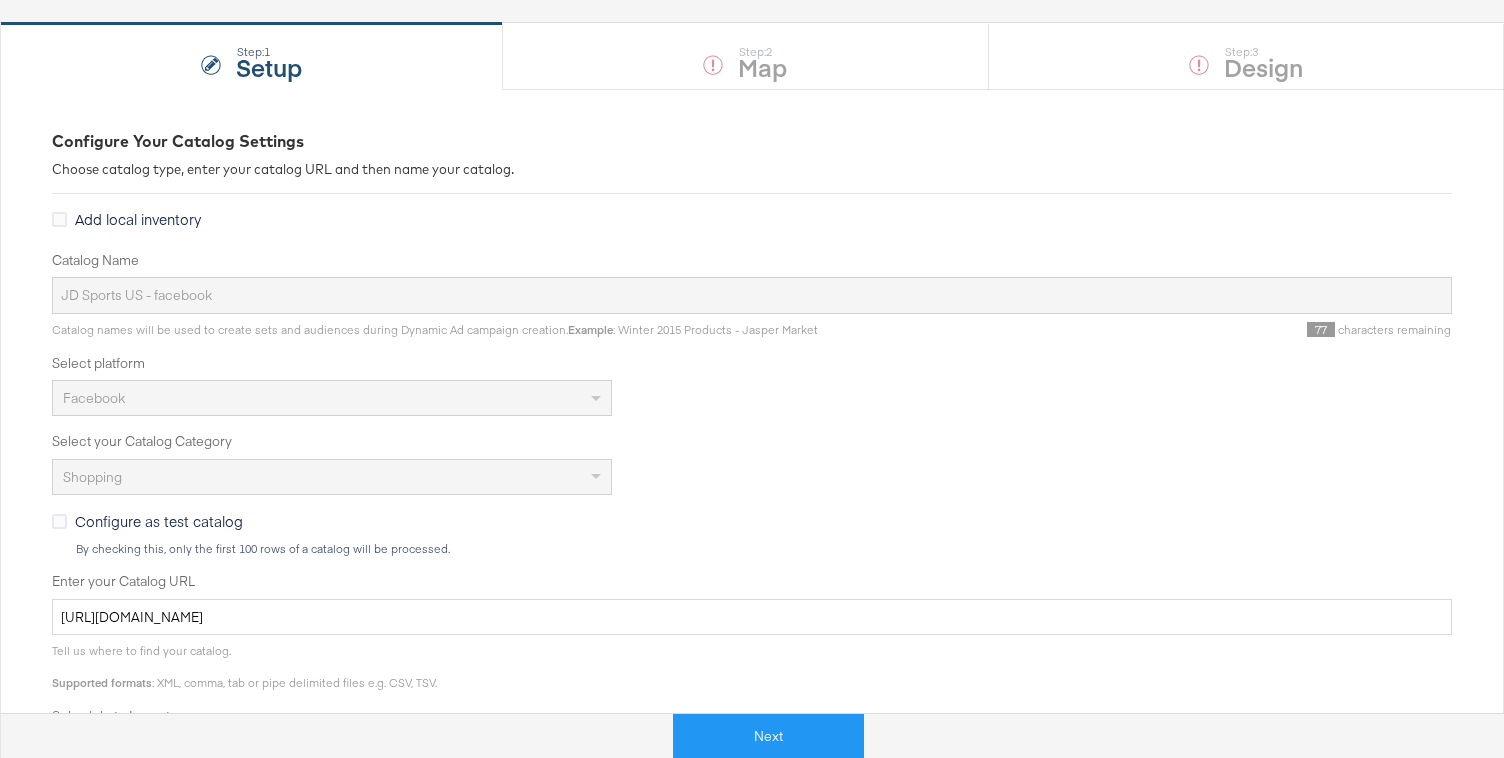 scroll, scrollTop: 193, scrollLeft: 0, axis: vertical 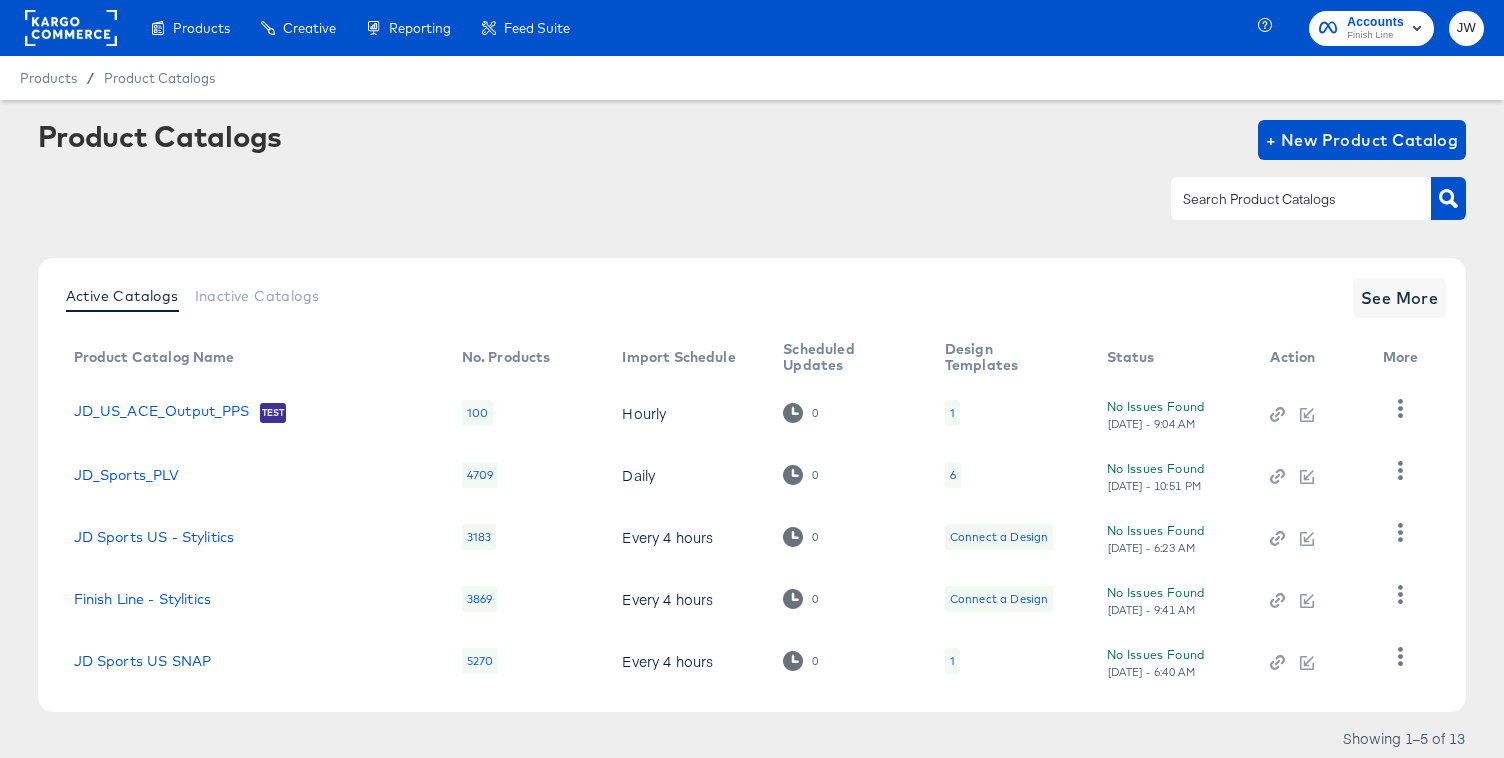click 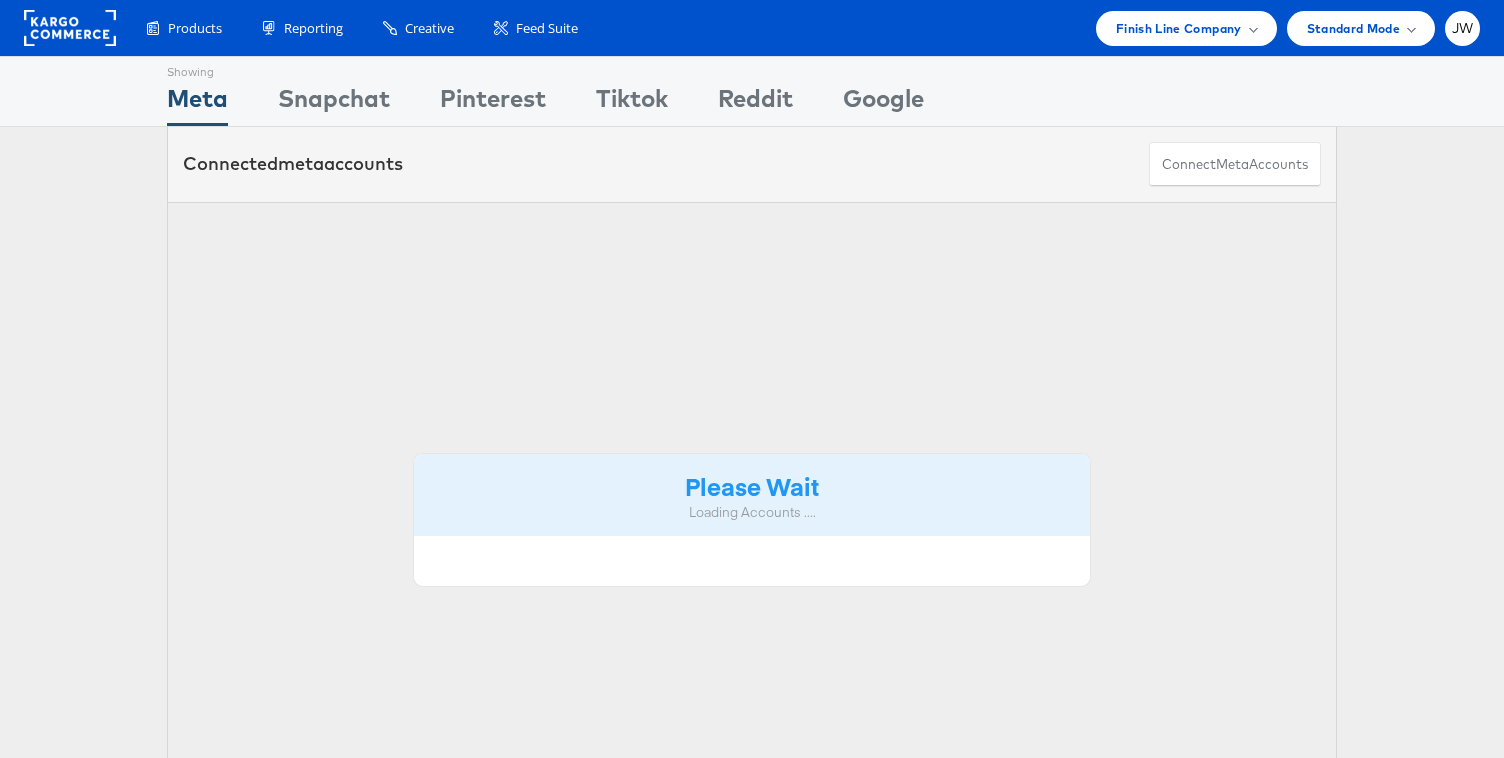 scroll, scrollTop: 0, scrollLeft: 0, axis: both 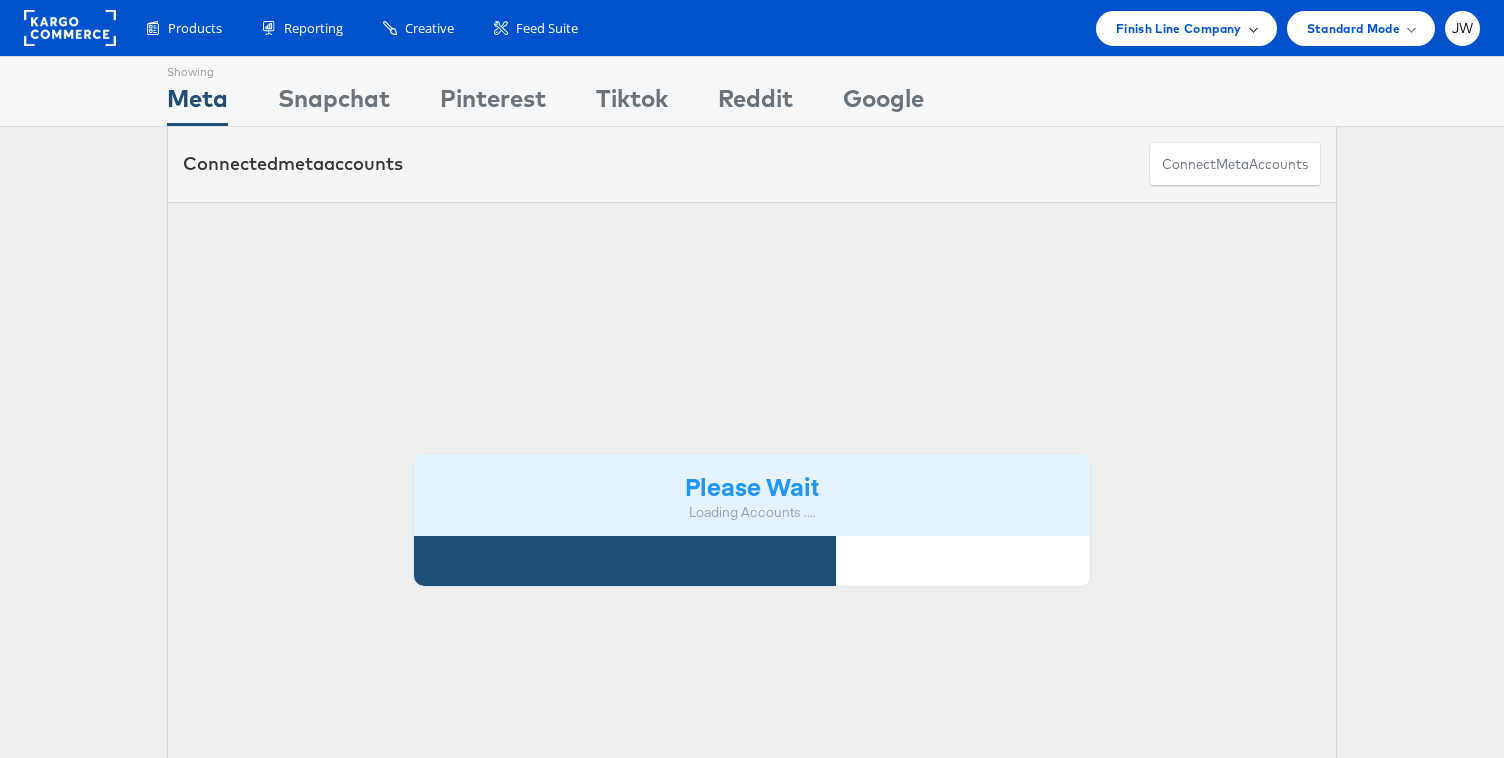 click on "Finish Line Company" at bounding box center (1179, 28) 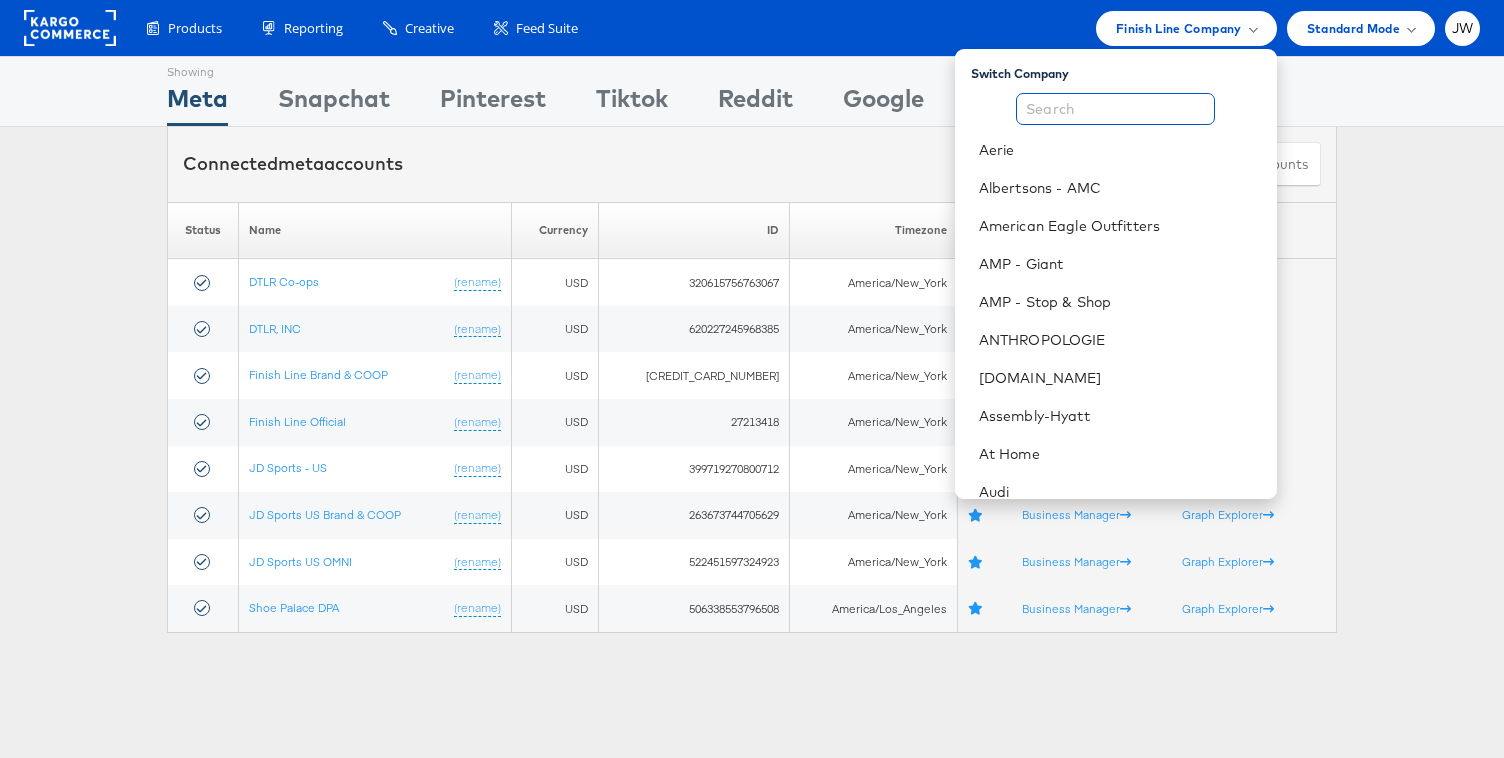 click at bounding box center (1115, 109) 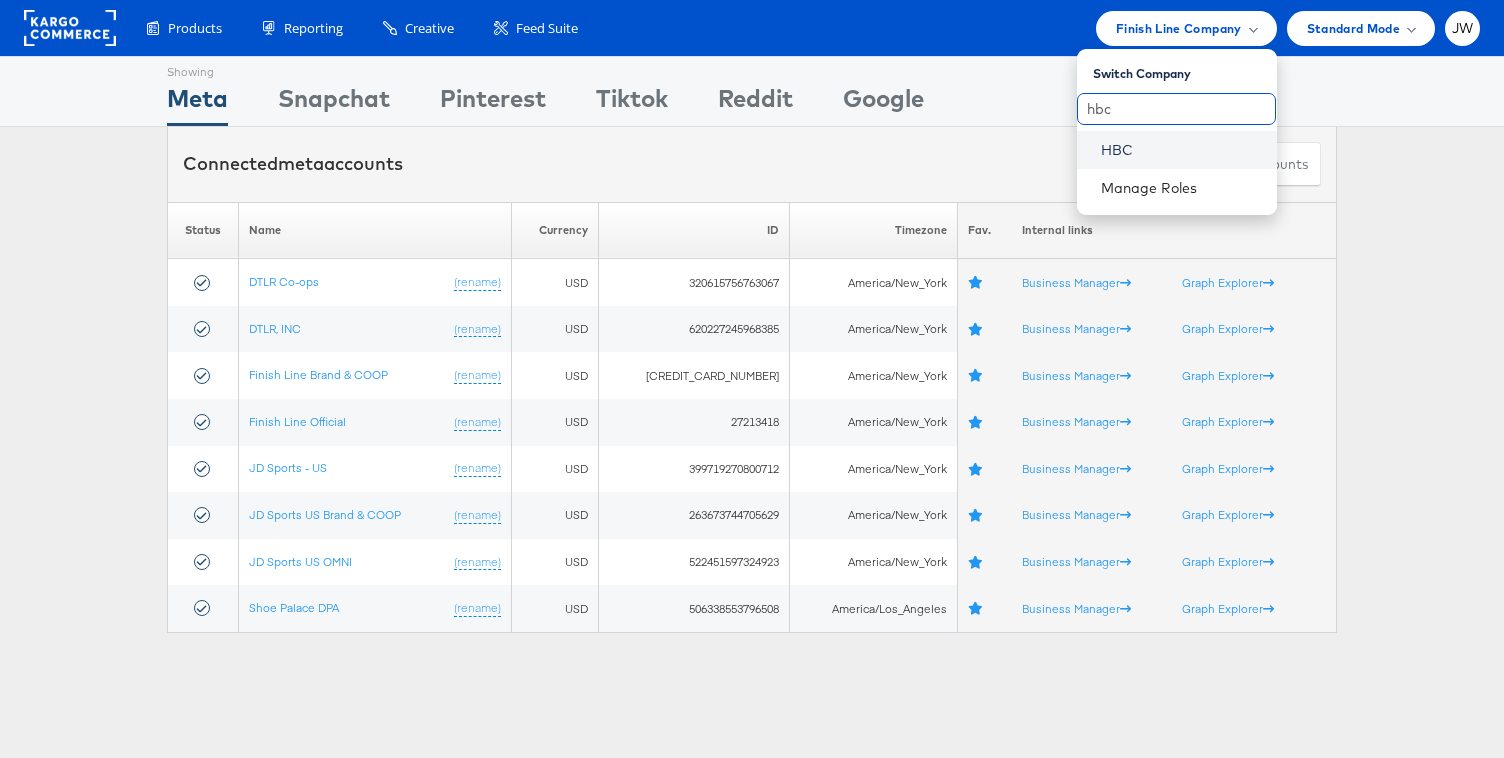 type on "hbc" 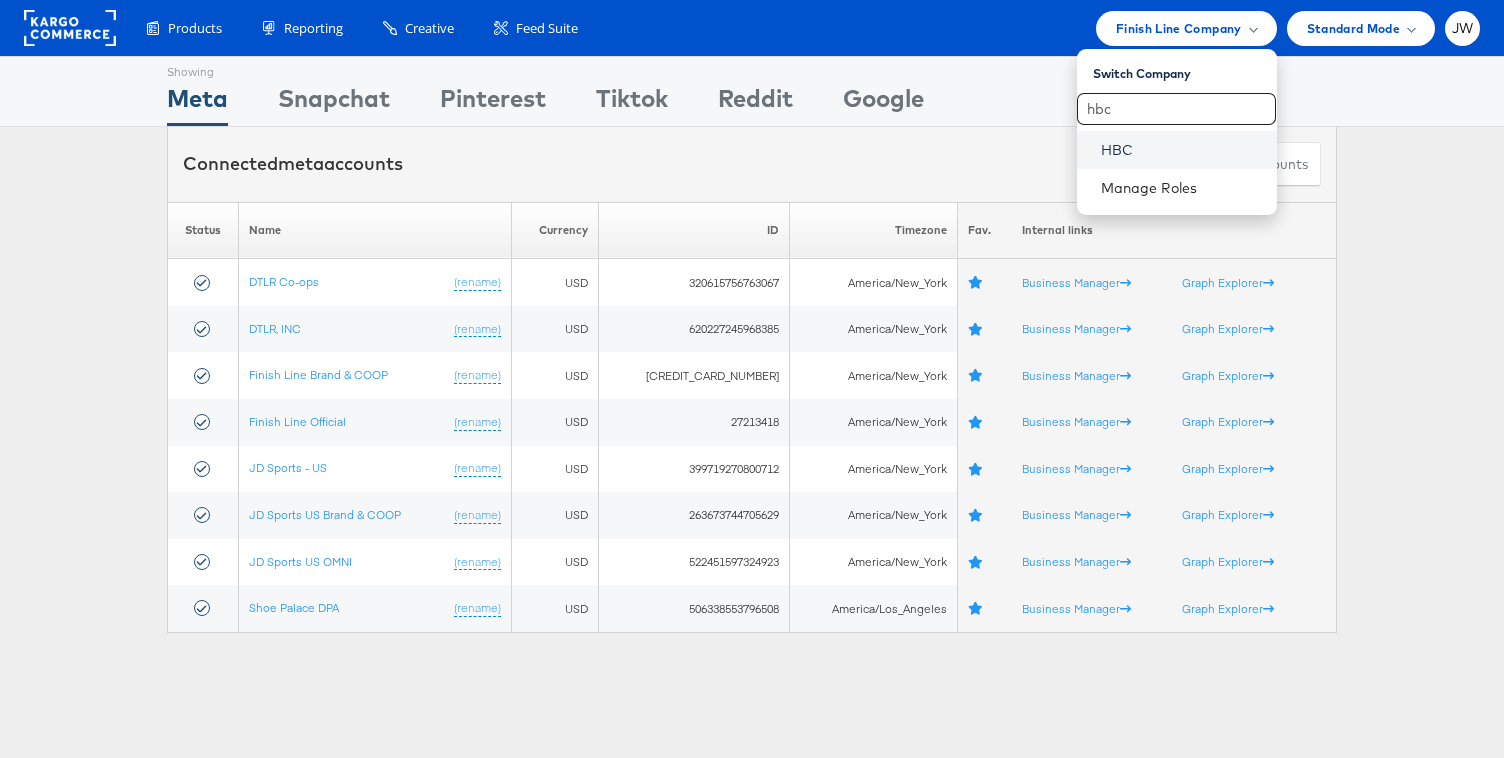 click on "HBC" at bounding box center [1181, 150] 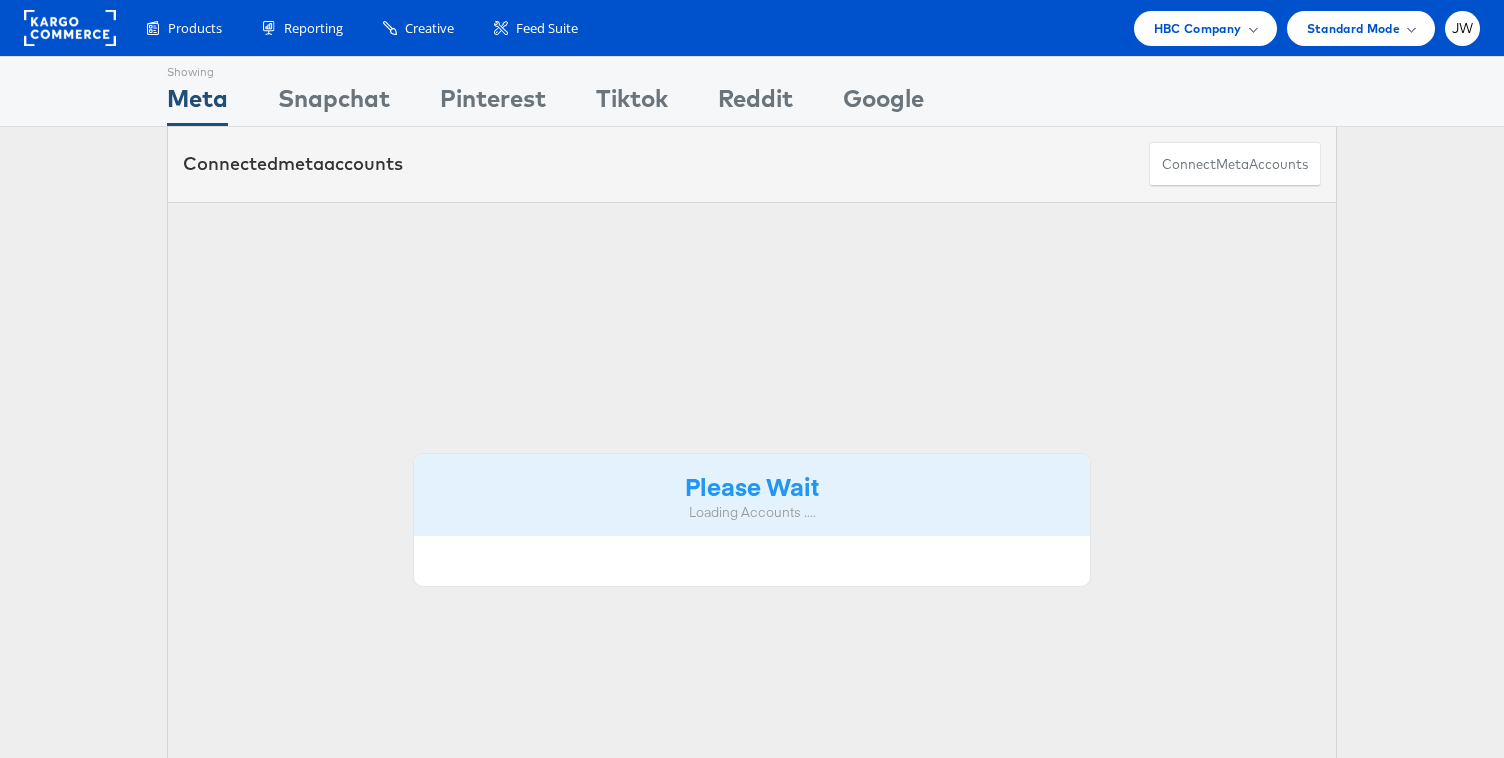 scroll, scrollTop: 0, scrollLeft: 0, axis: both 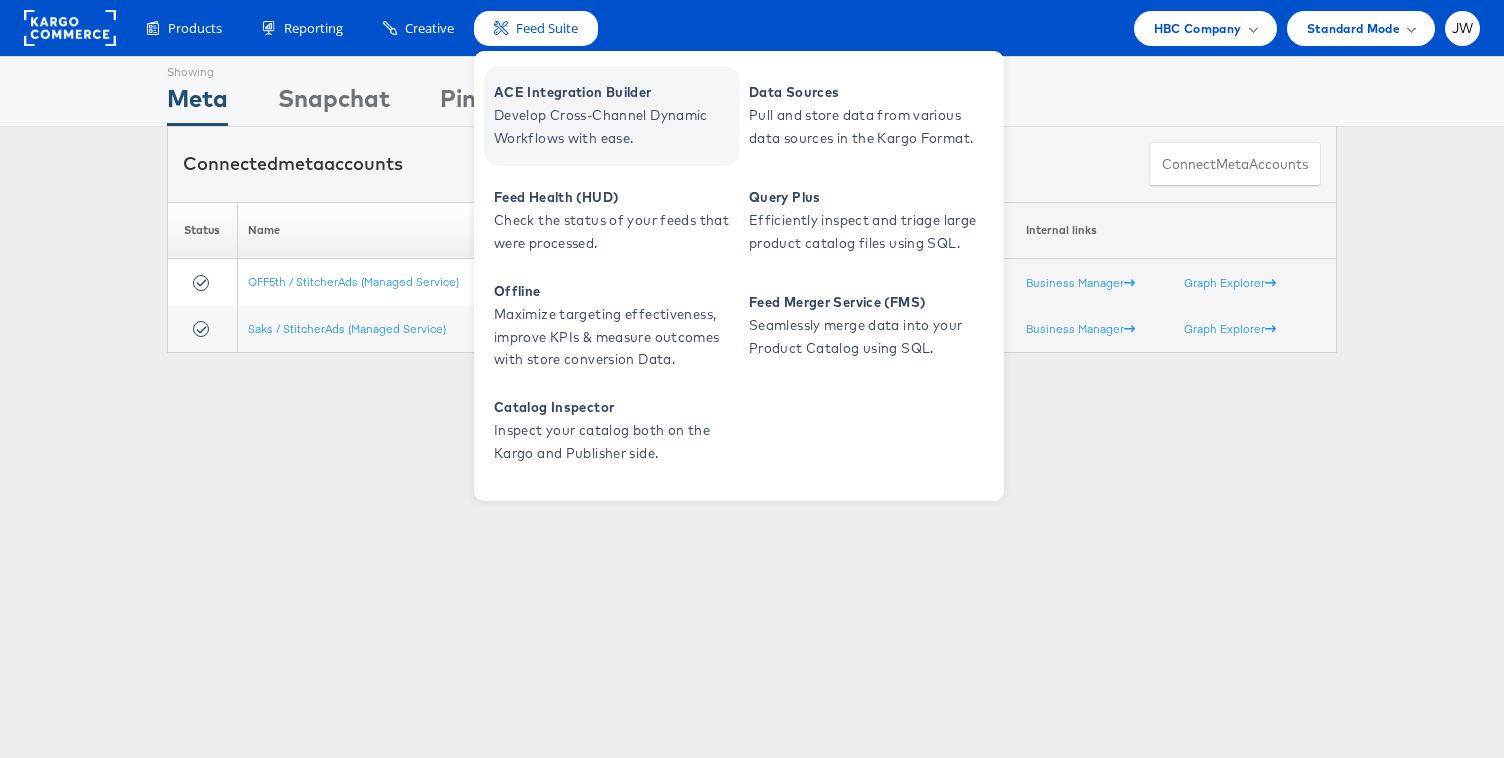 click on "Develop Cross-Channel Dynamic Workflows with ease." at bounding box center [614, 127] 